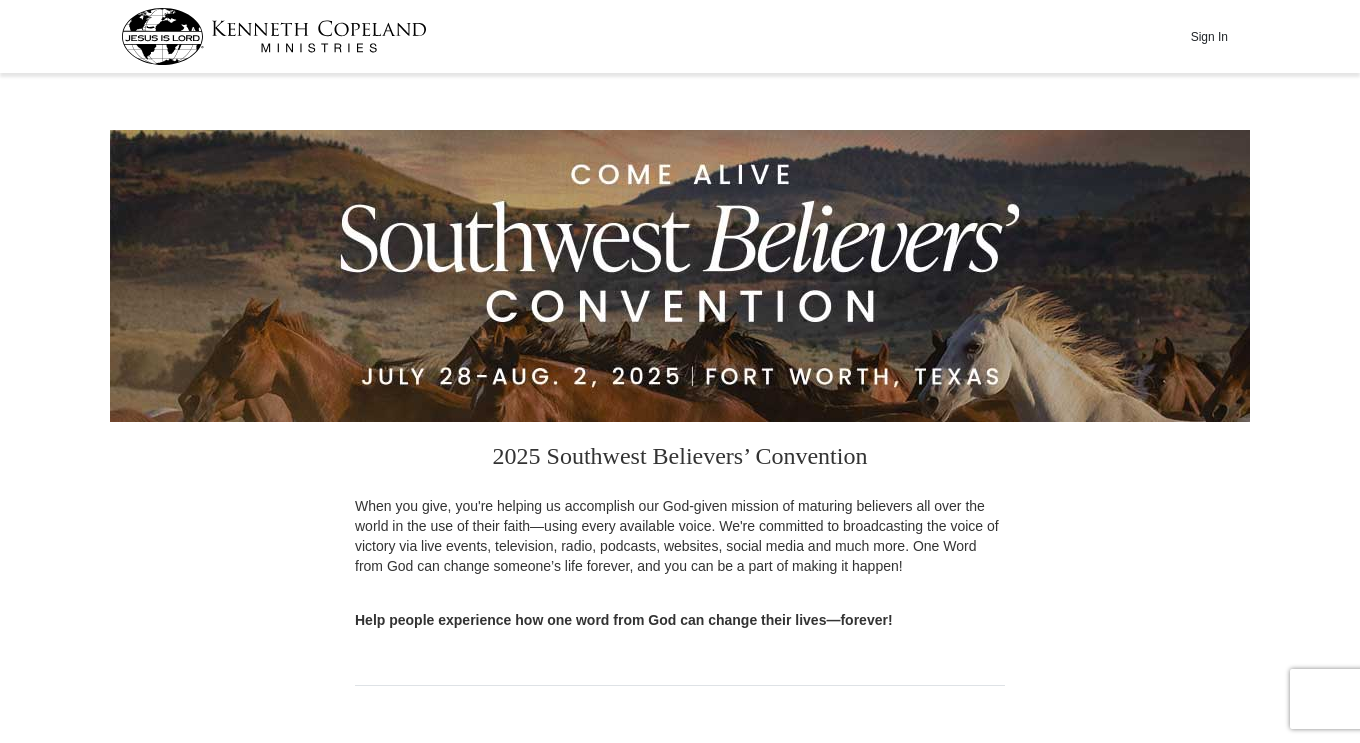 scroll, scrollTop: 0, scrollLeft: 0, axis: both 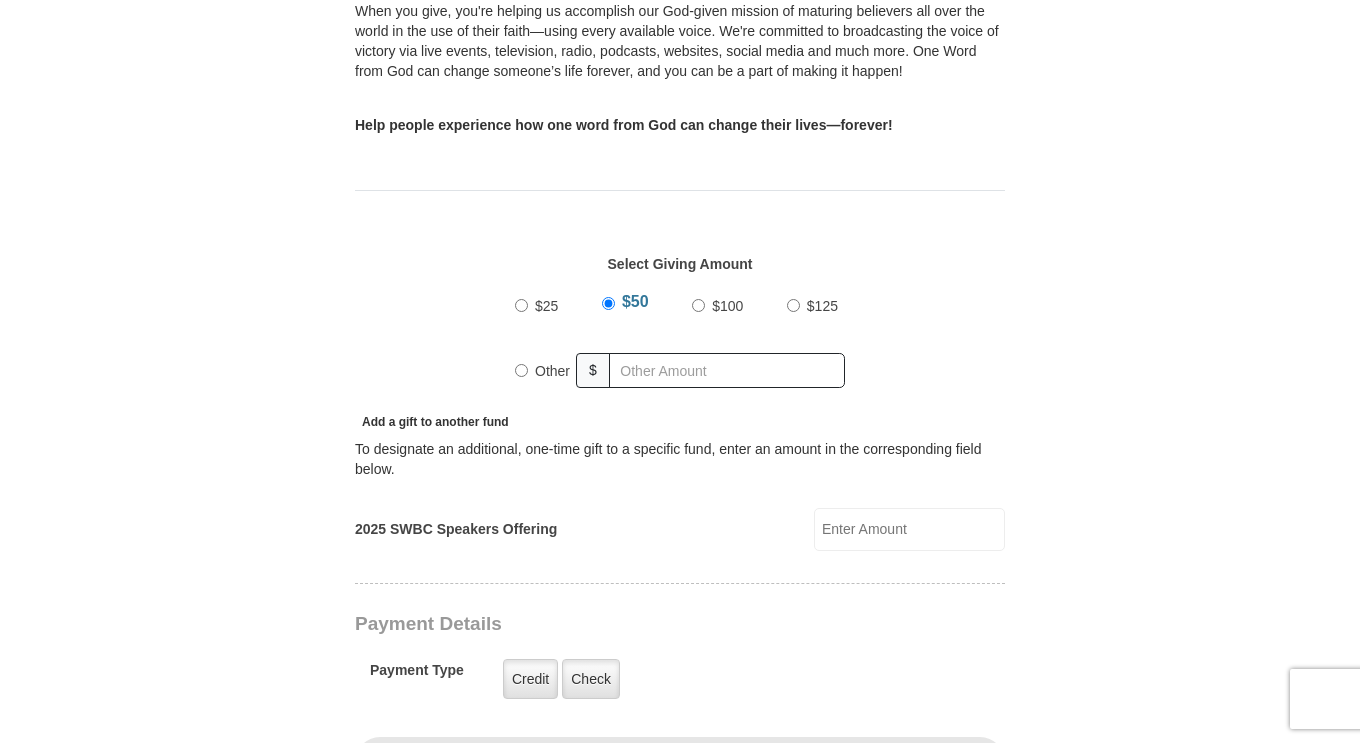 click on "$100" at bounding box center (698, 305) 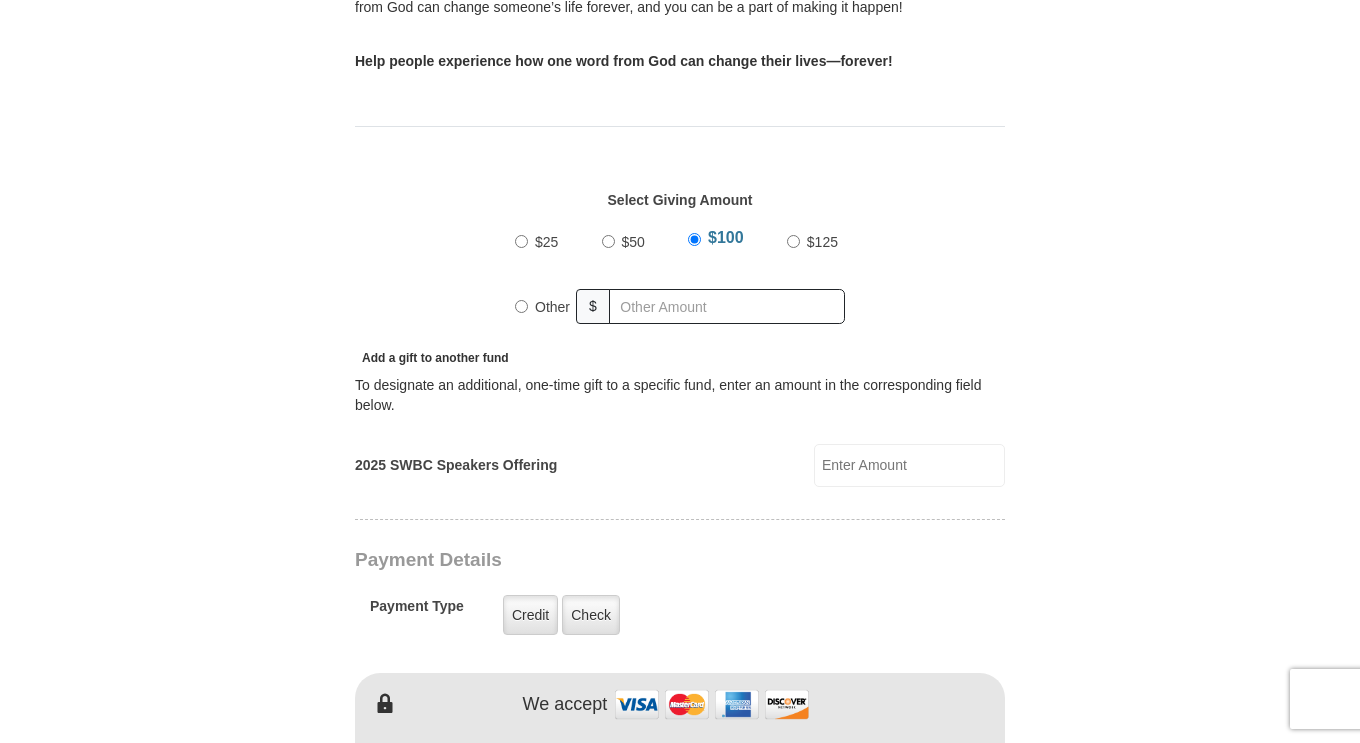 scroll, scrollTop: 559, scrollLeft: 0, axis: vertical 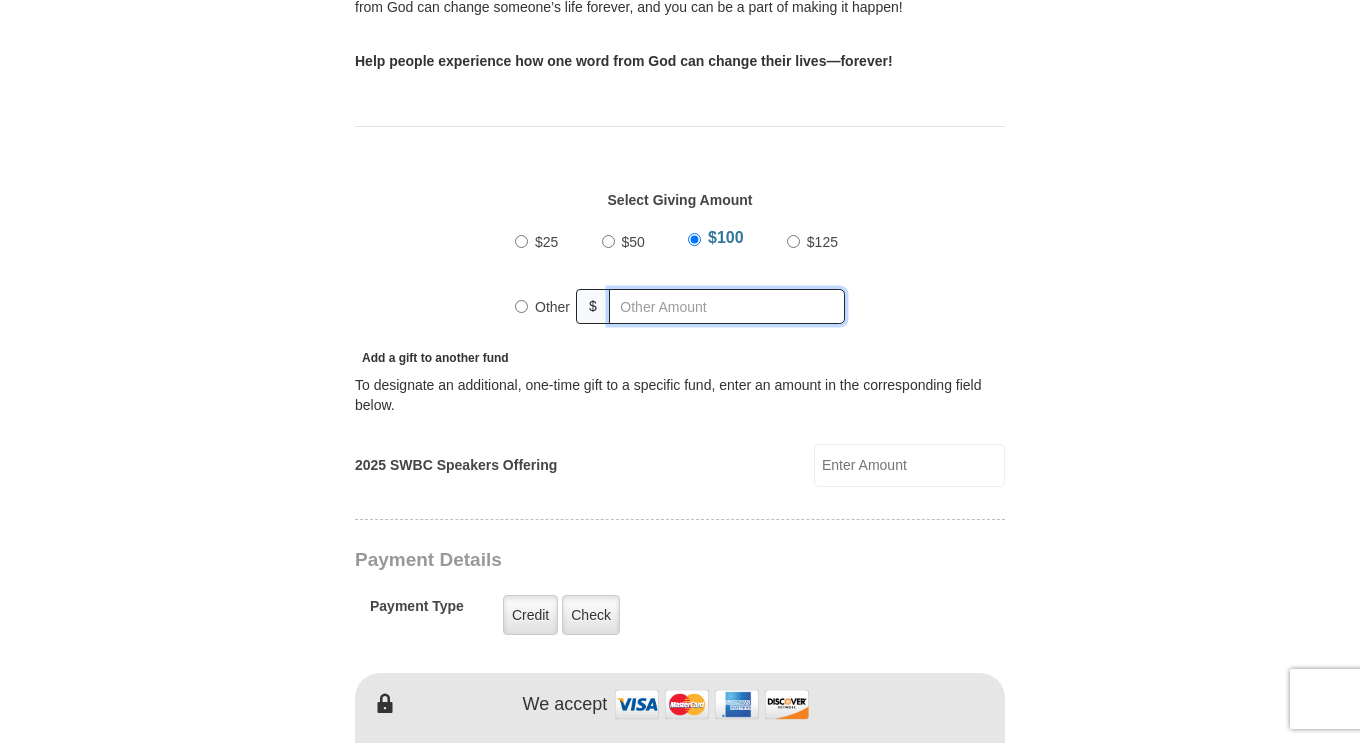 radio on "true" 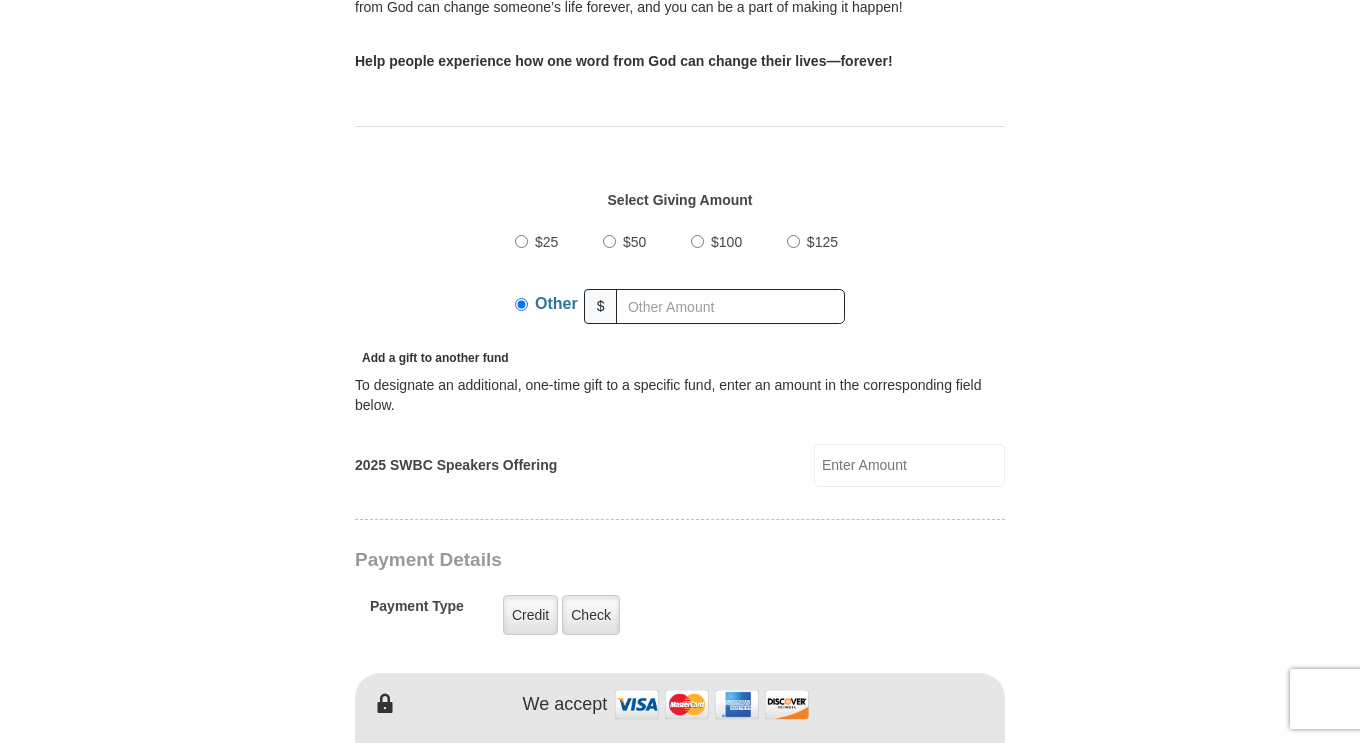 click on "$25
$50
$100
$125
Other $" at bounding box center [680, 282] 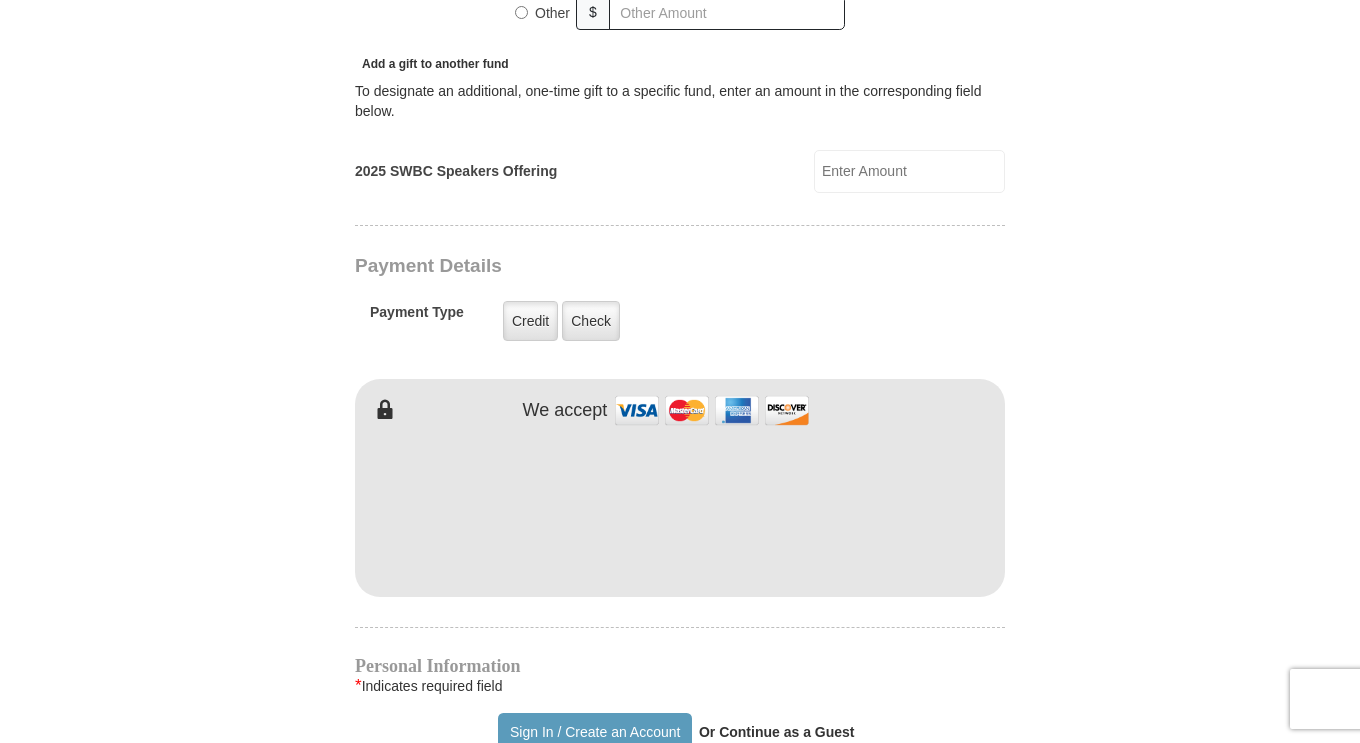 scroll, scrollTop: 856, scrollLeft: 0, axis: vertical 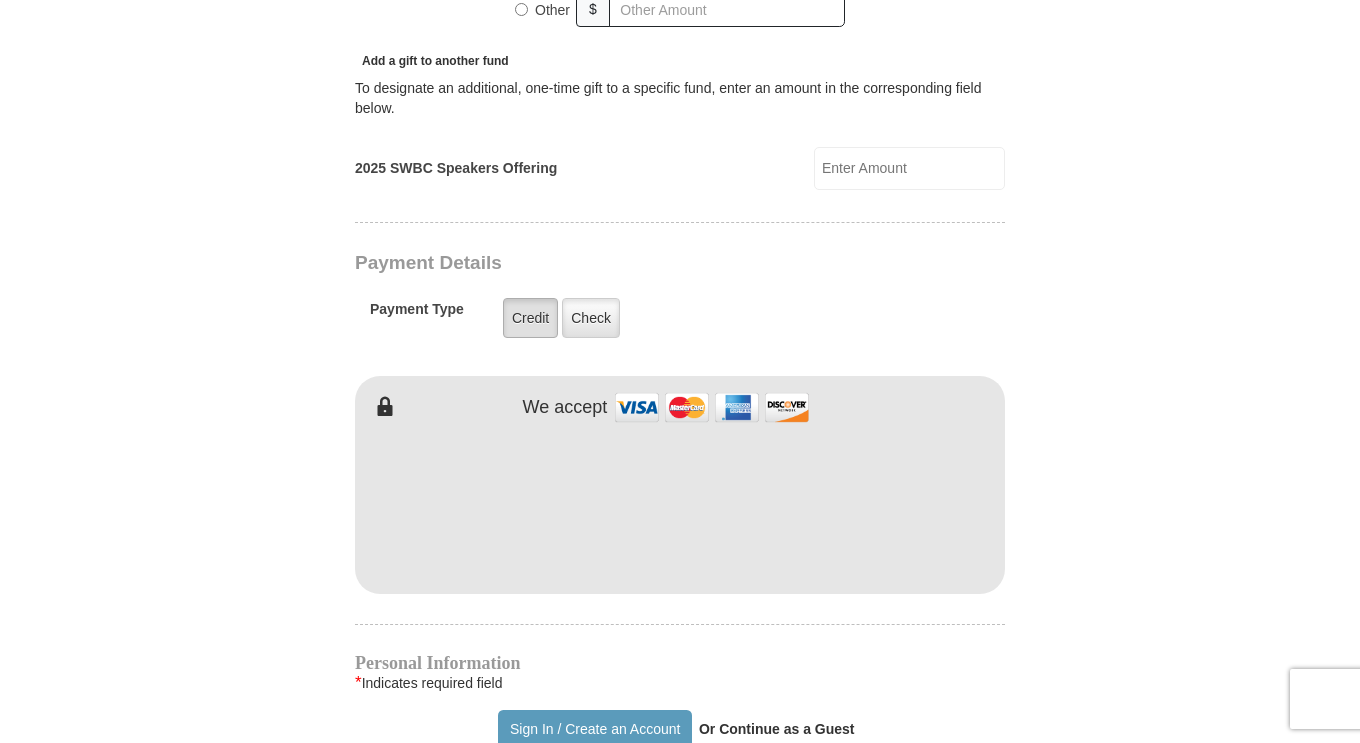 click on "Credit" at bounding box center (530, 318) 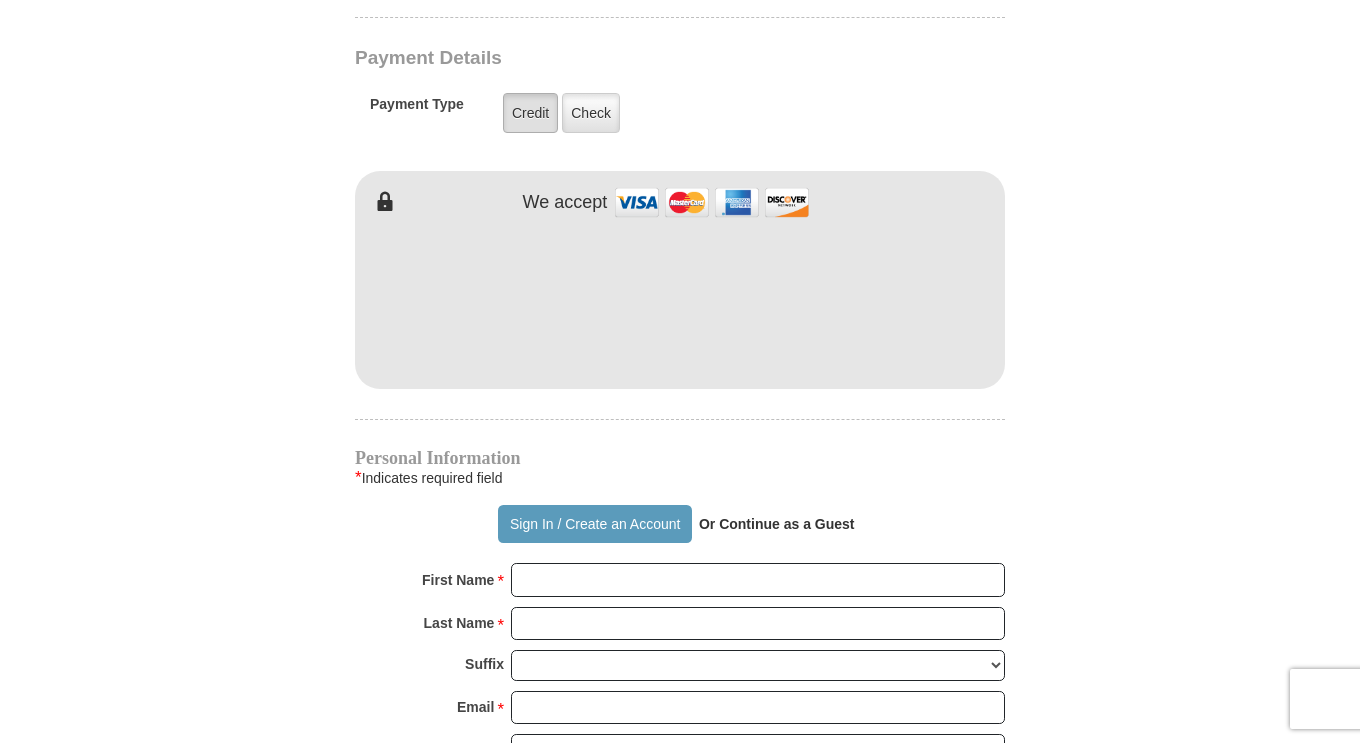 scroll, scrollTop: 1059, scrollLeft: 0, axis: vertical 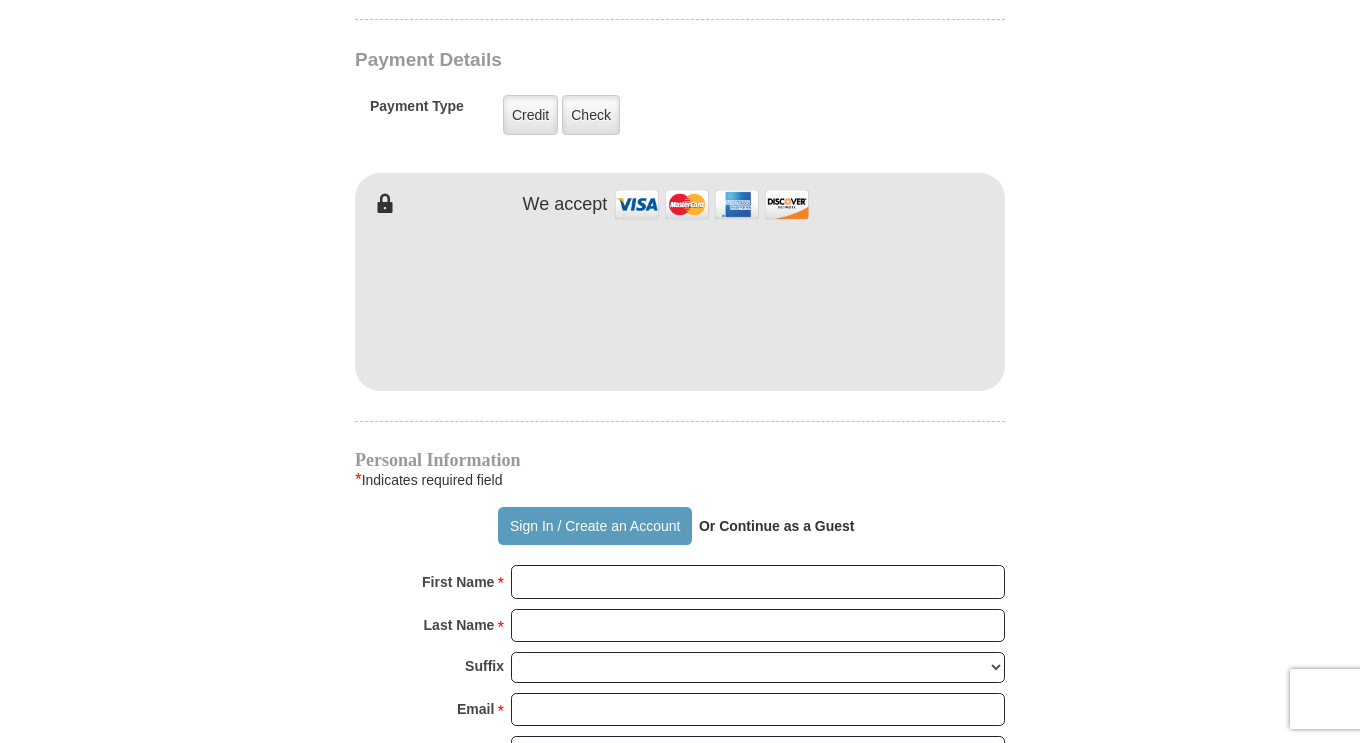 click on "Personal Information" at bounding box center (680, 460) 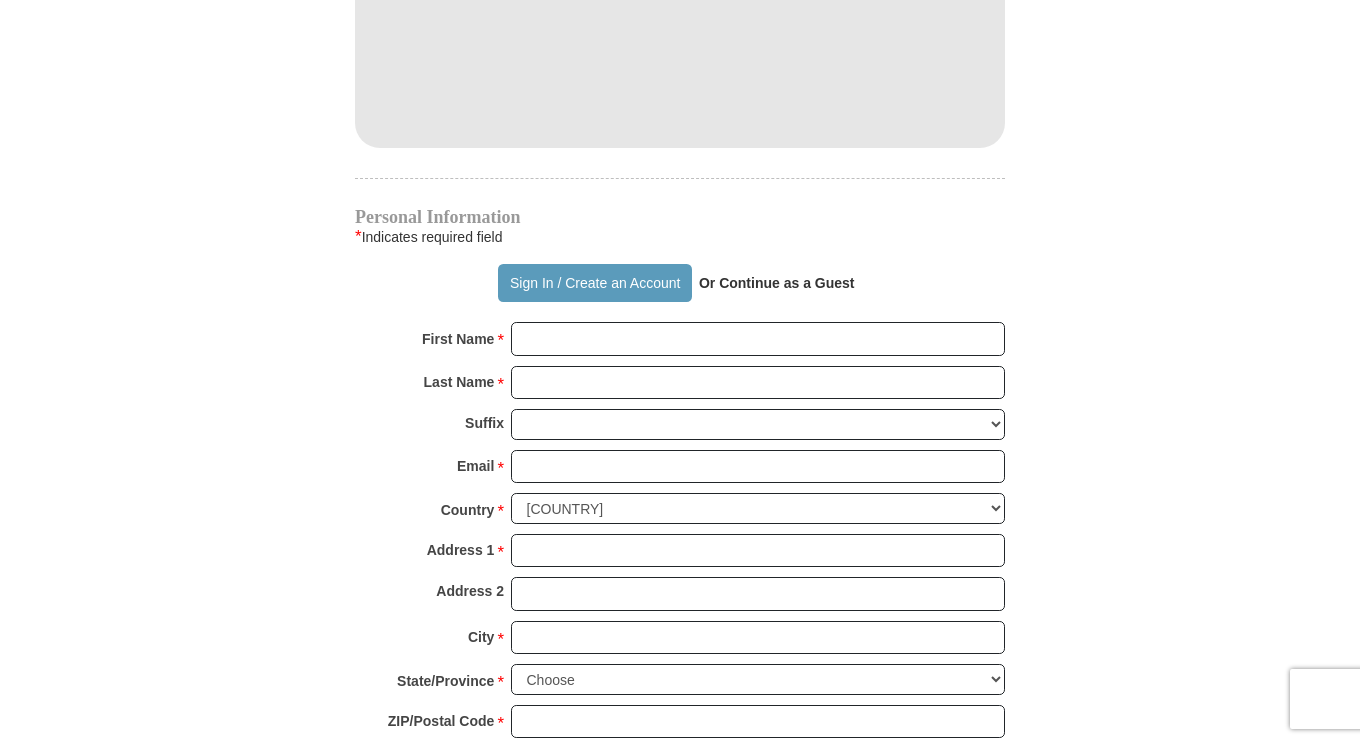 scroll, scrollTop: 1302, scrollLeft: 0, axis: vertical 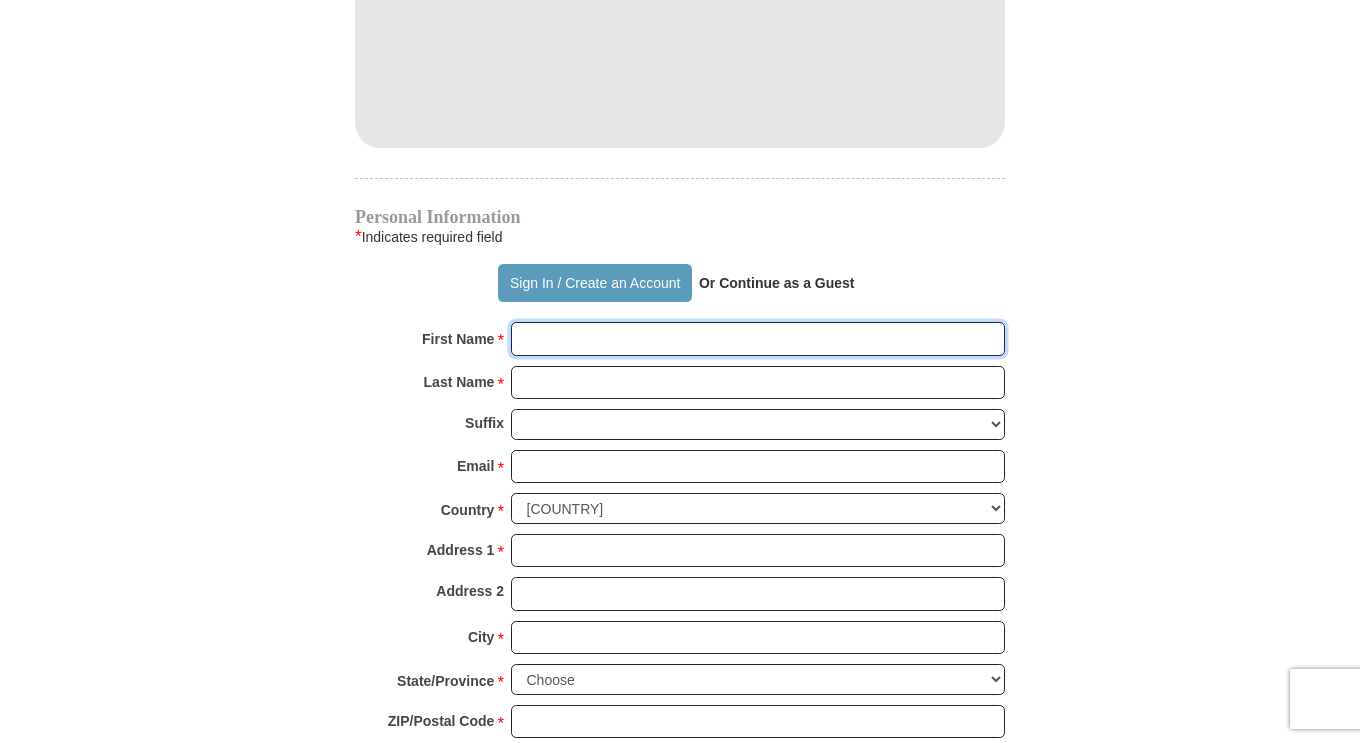 click on "First Name
*" at bounding box center [758, 339] 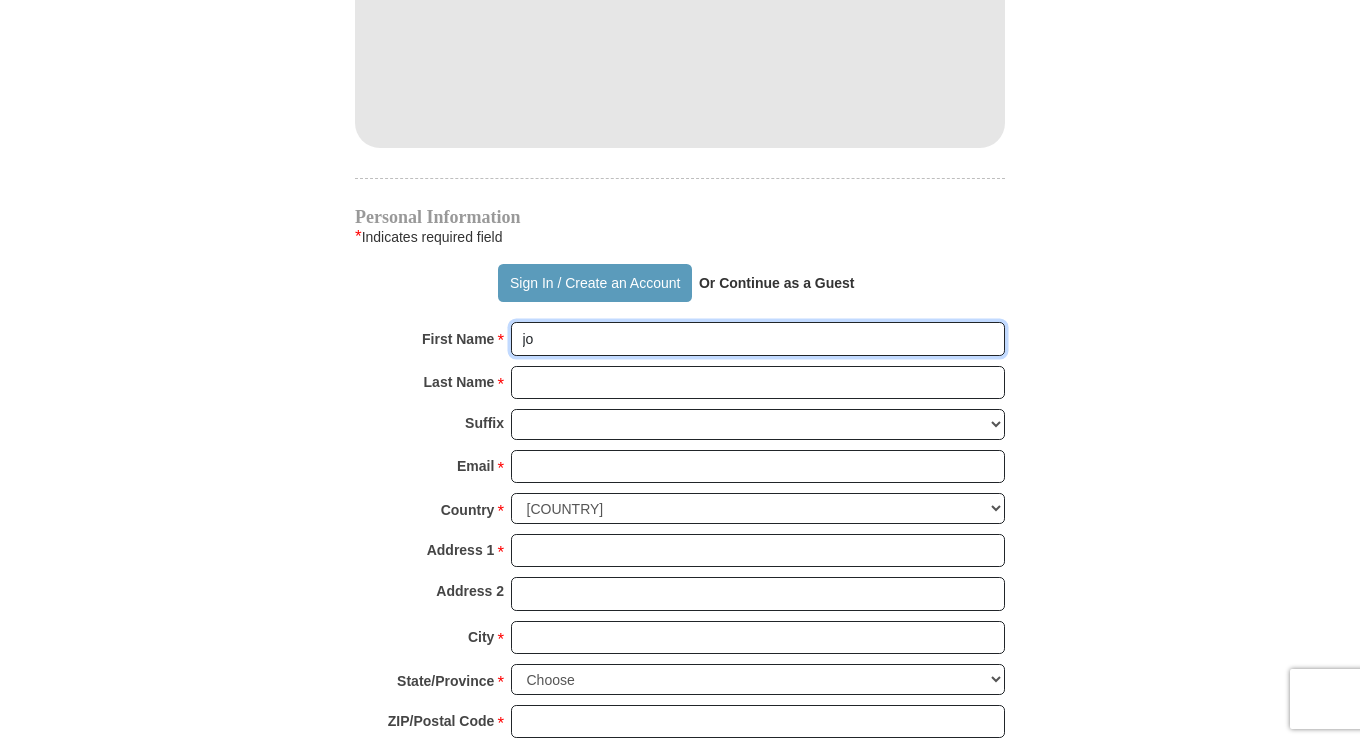 type on "J" 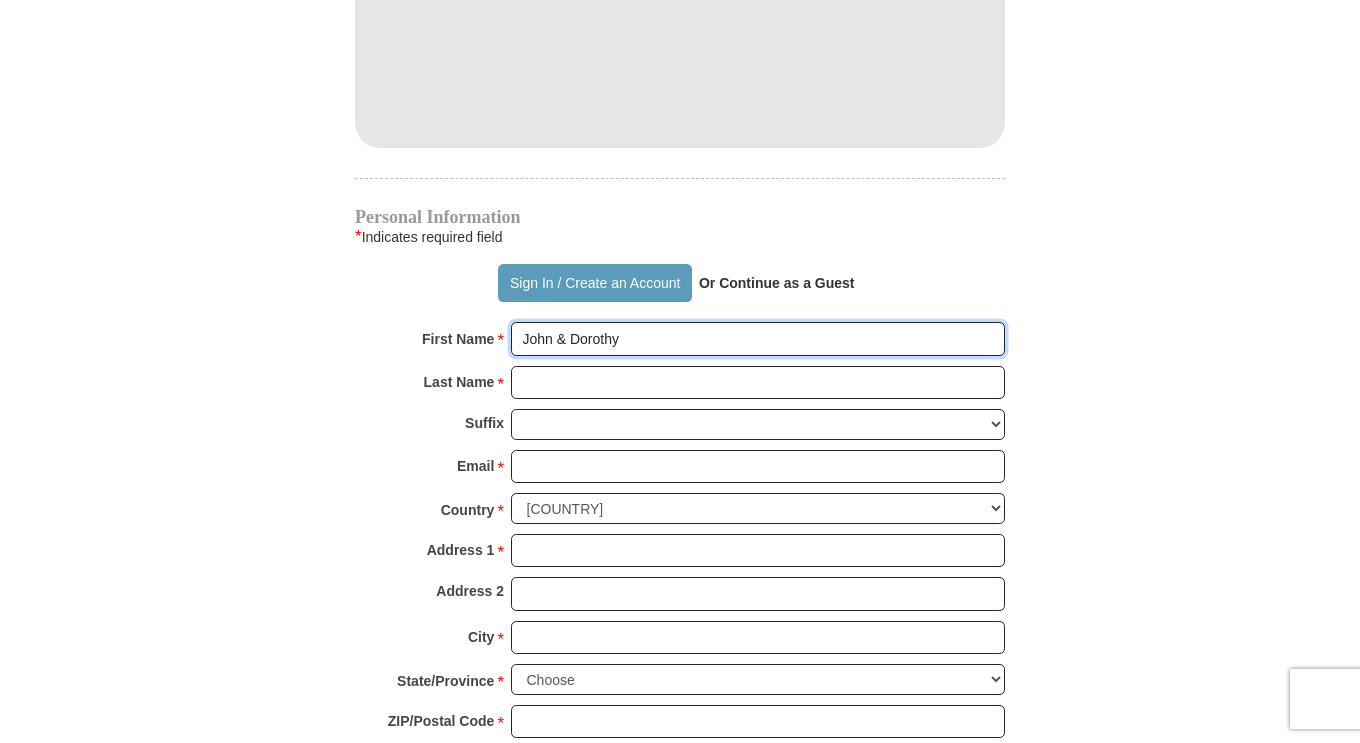 type on "John & Dorothy" 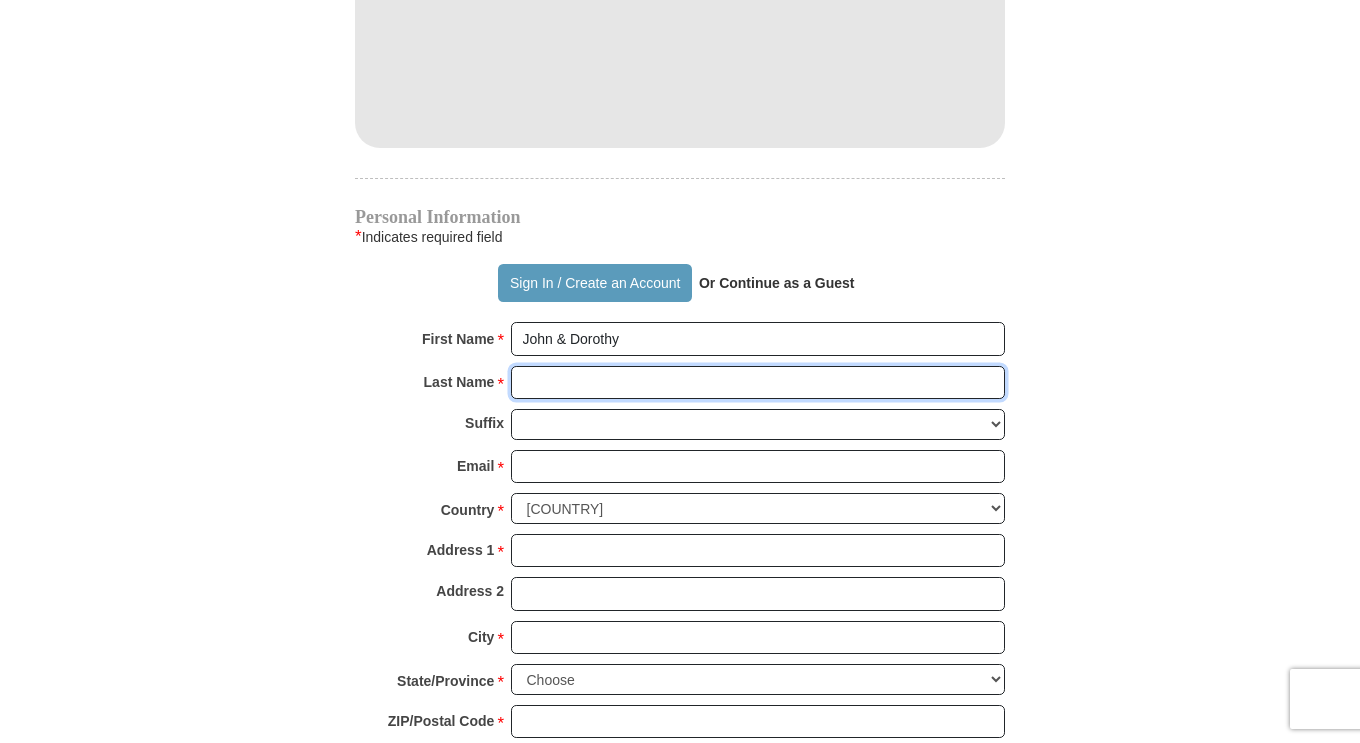click on "Last Name
*" at bounding box center (758, 383) 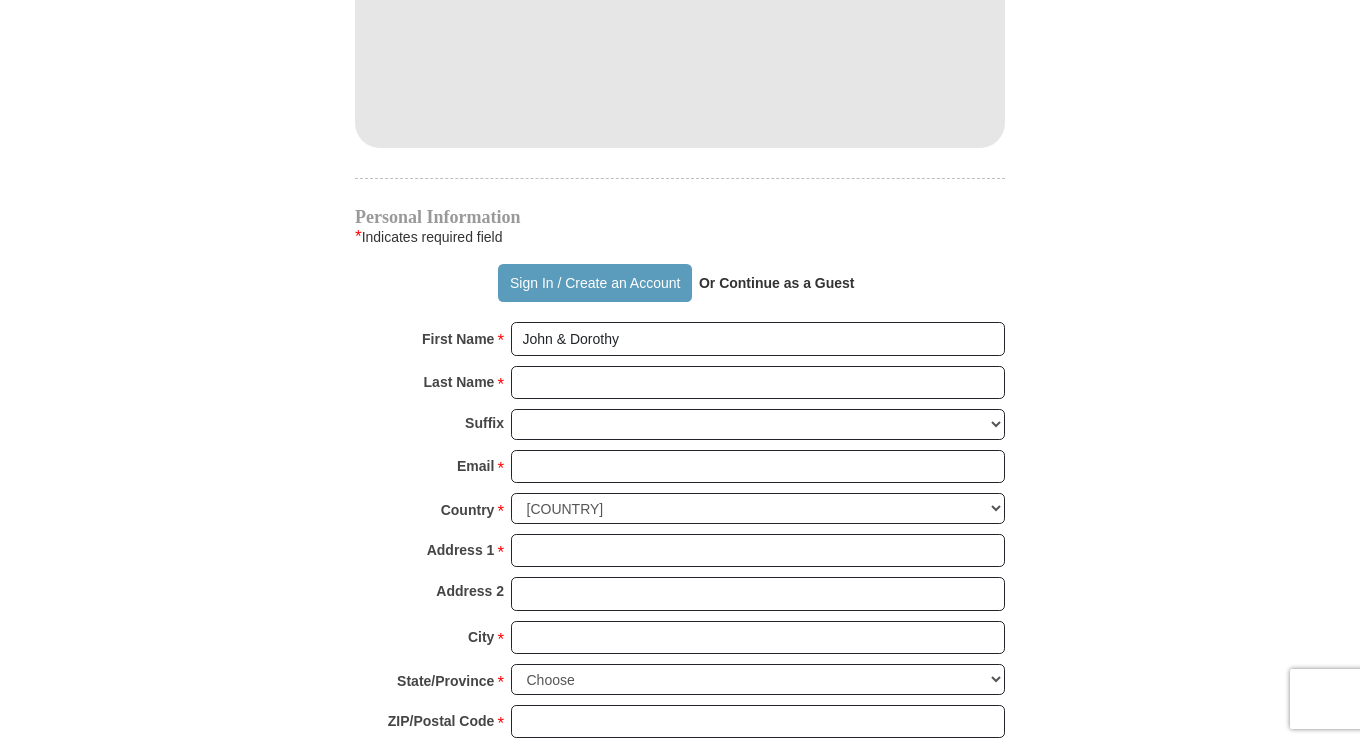 click on "*" at bounding box center (500, 385) 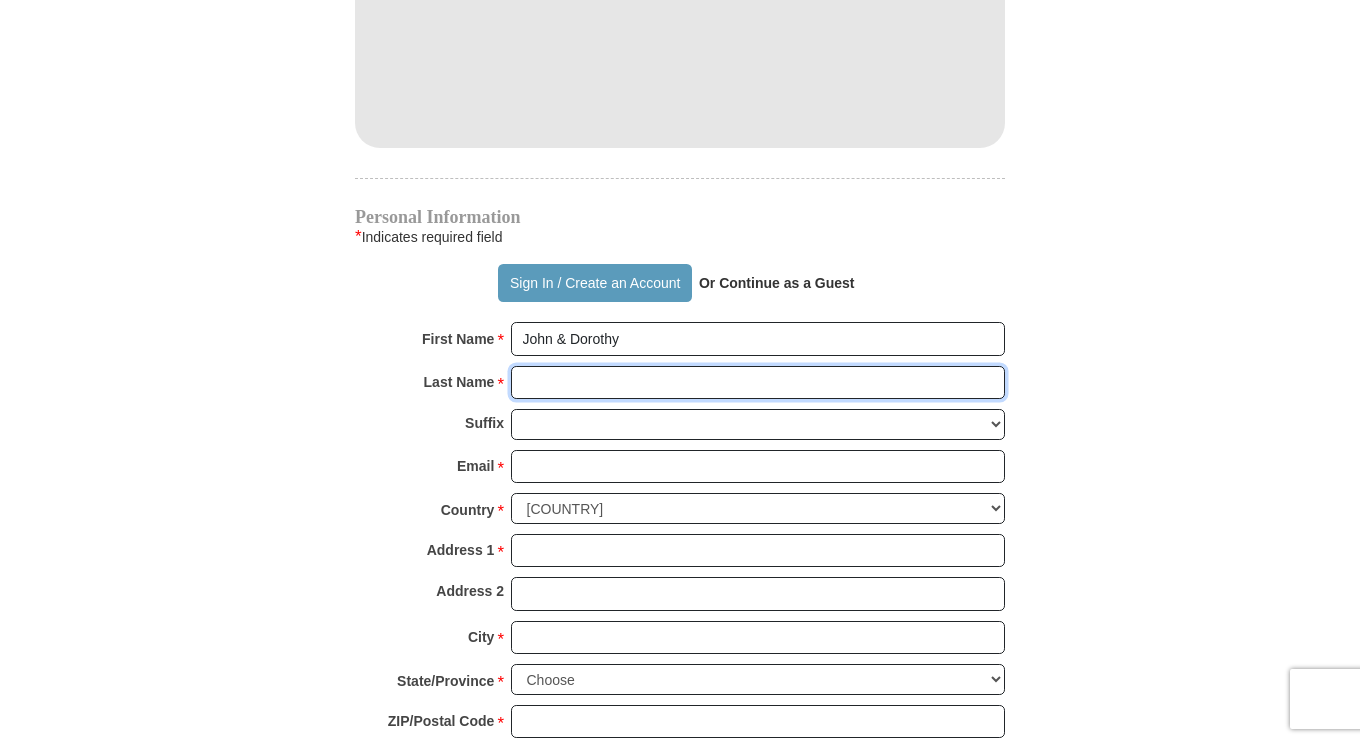 click on "Last Name
*" at bounding box center (758, 383) 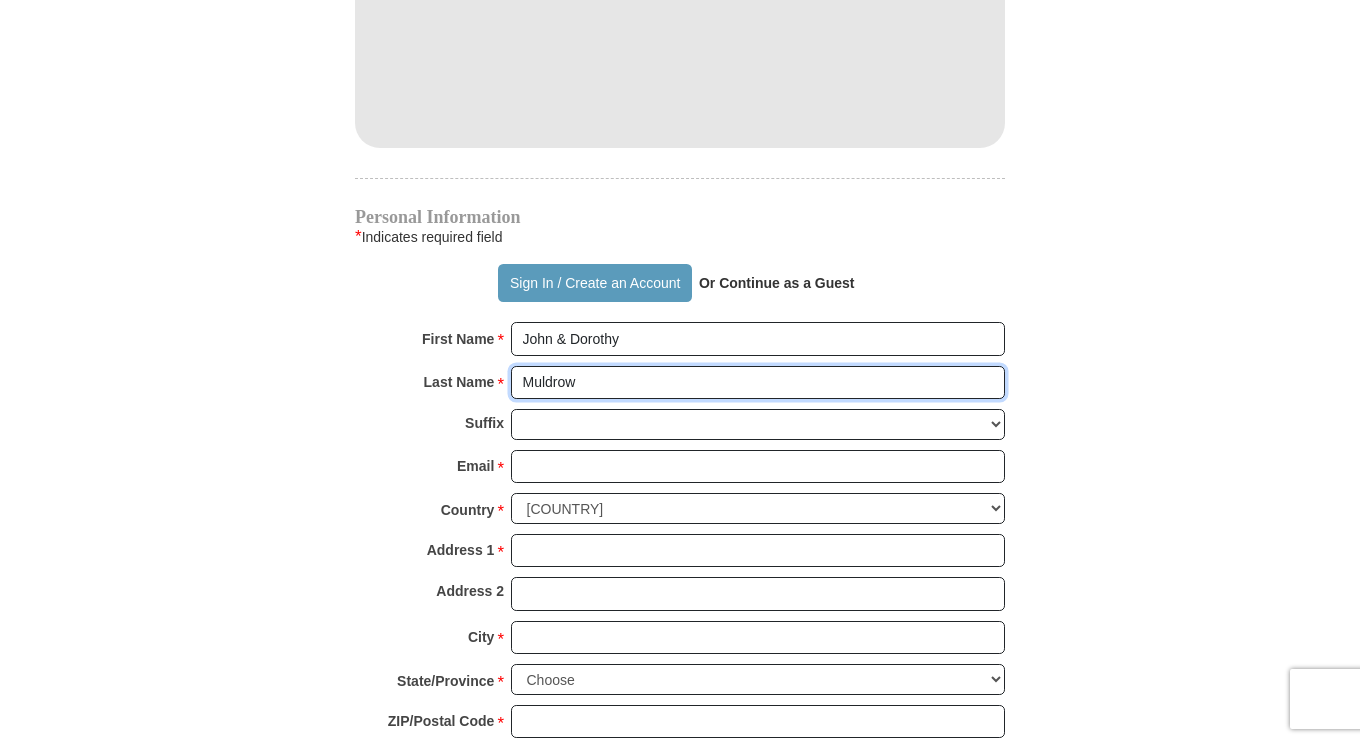 type on "Muldrow" 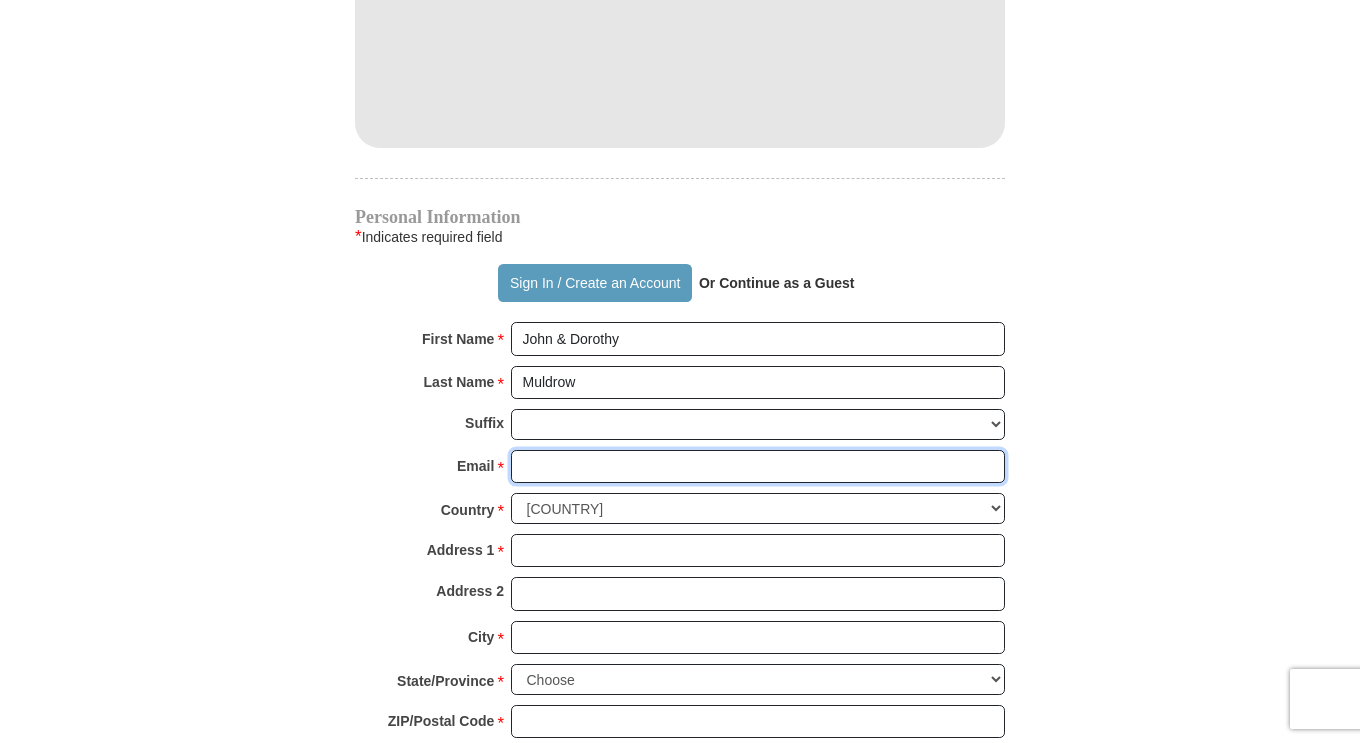 click on "Email
*" at bounding box center (758, 467) 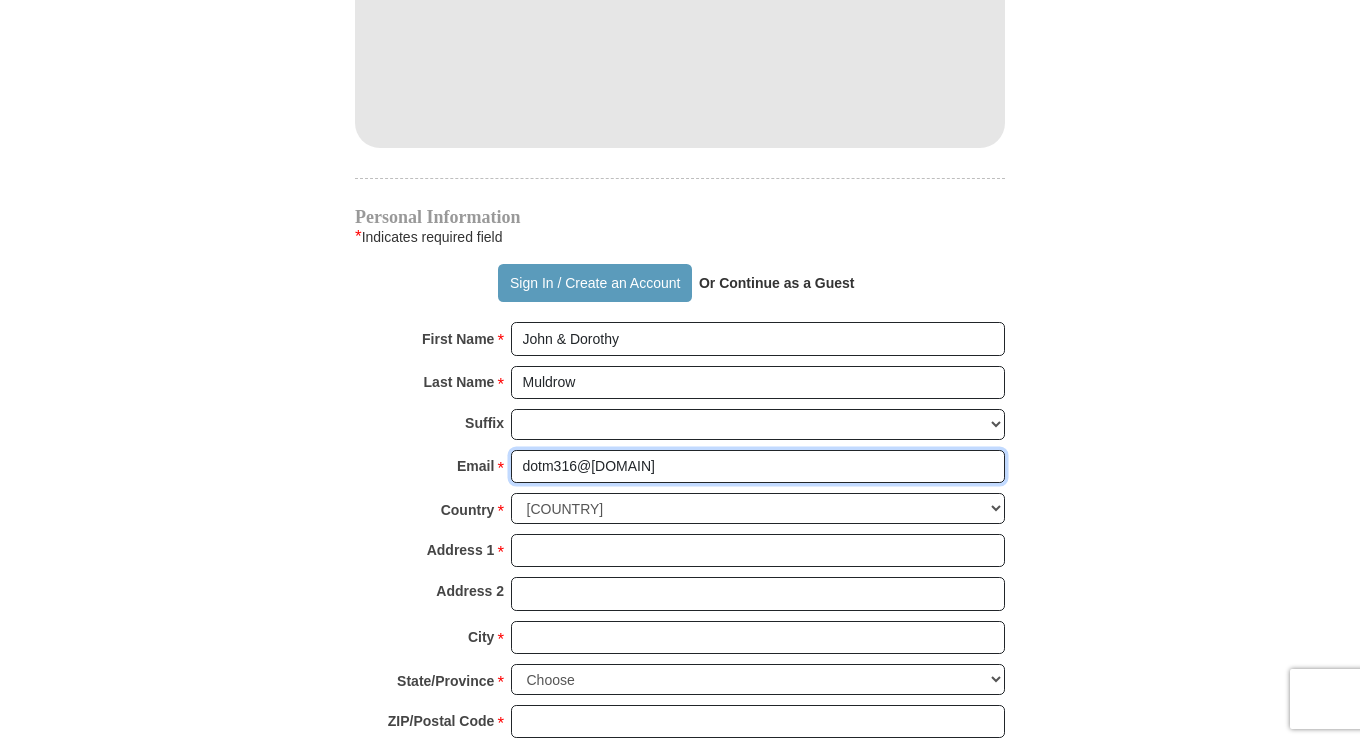 type on "dotm316@[DOMAIN]" 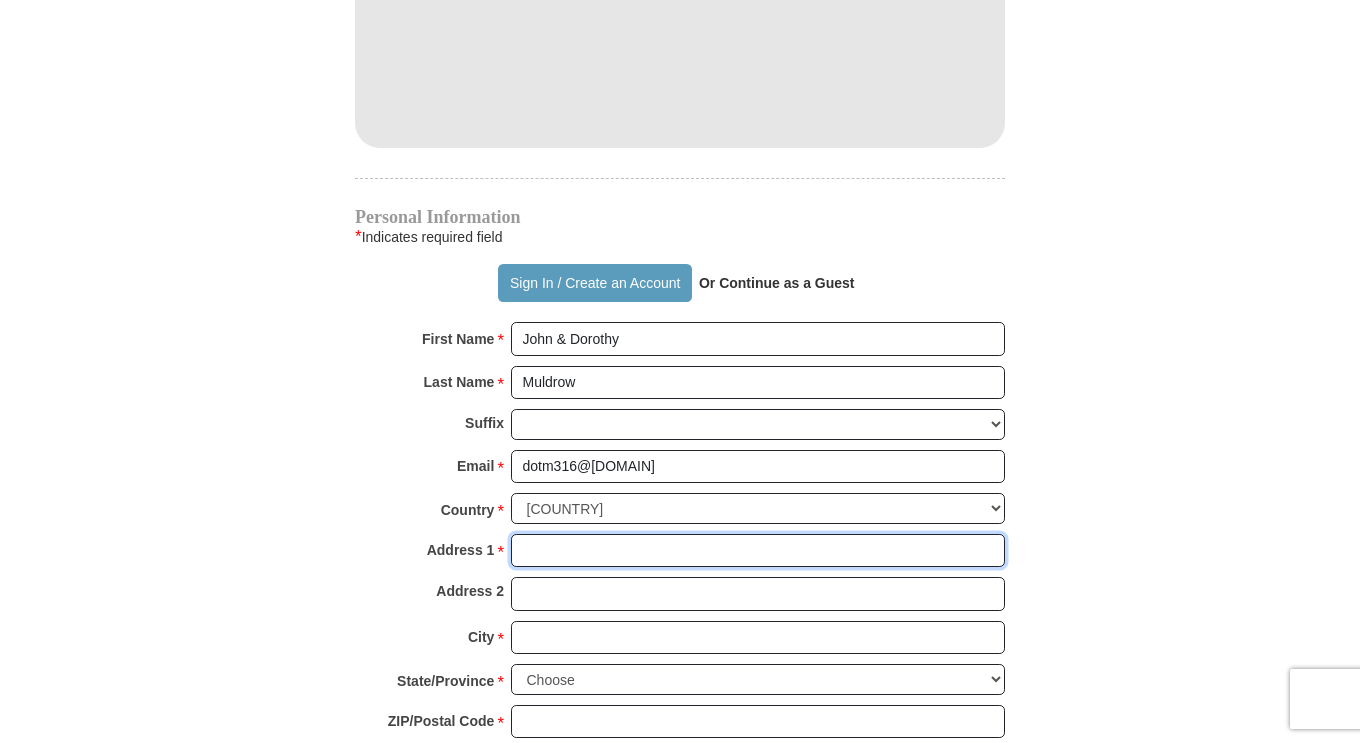 click on "Address 1
*" at bounding box center (758, 551) 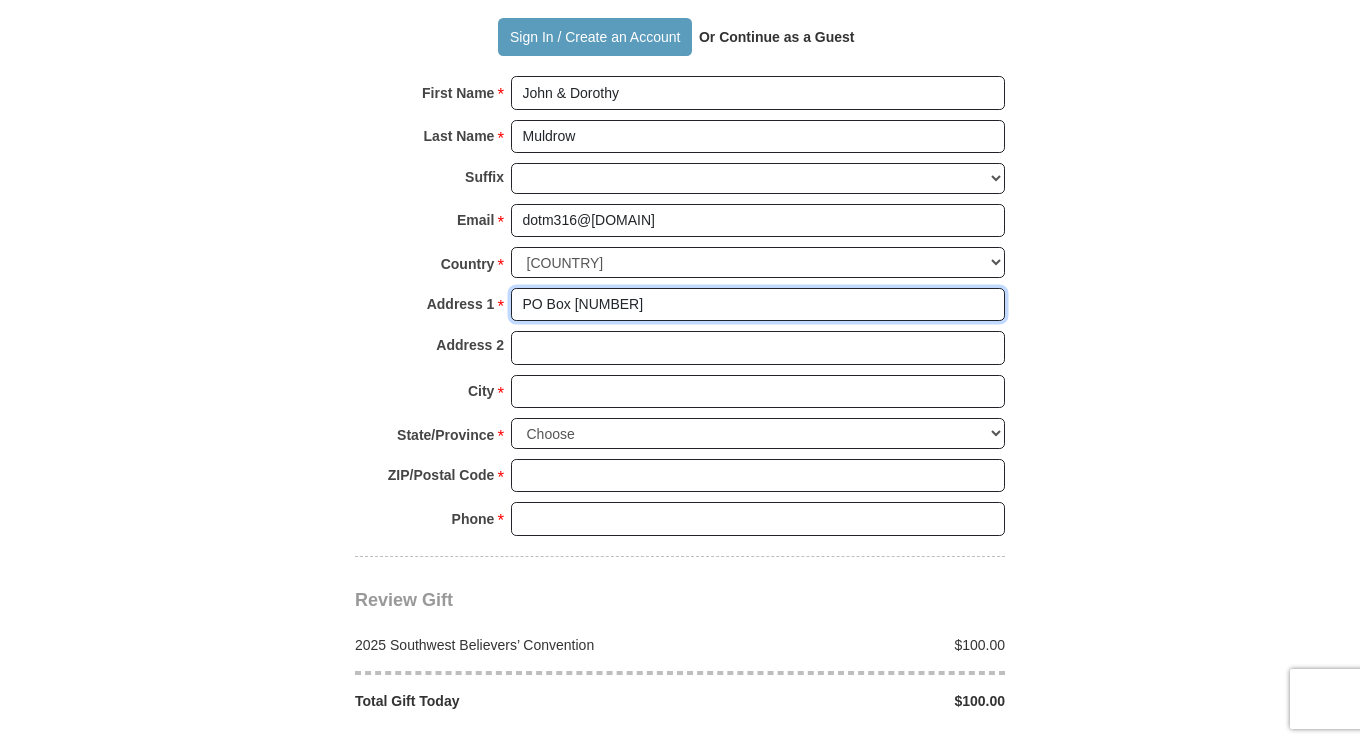 scroll, scrollTop: 1555, scrollLeft: 0, axis: vertical 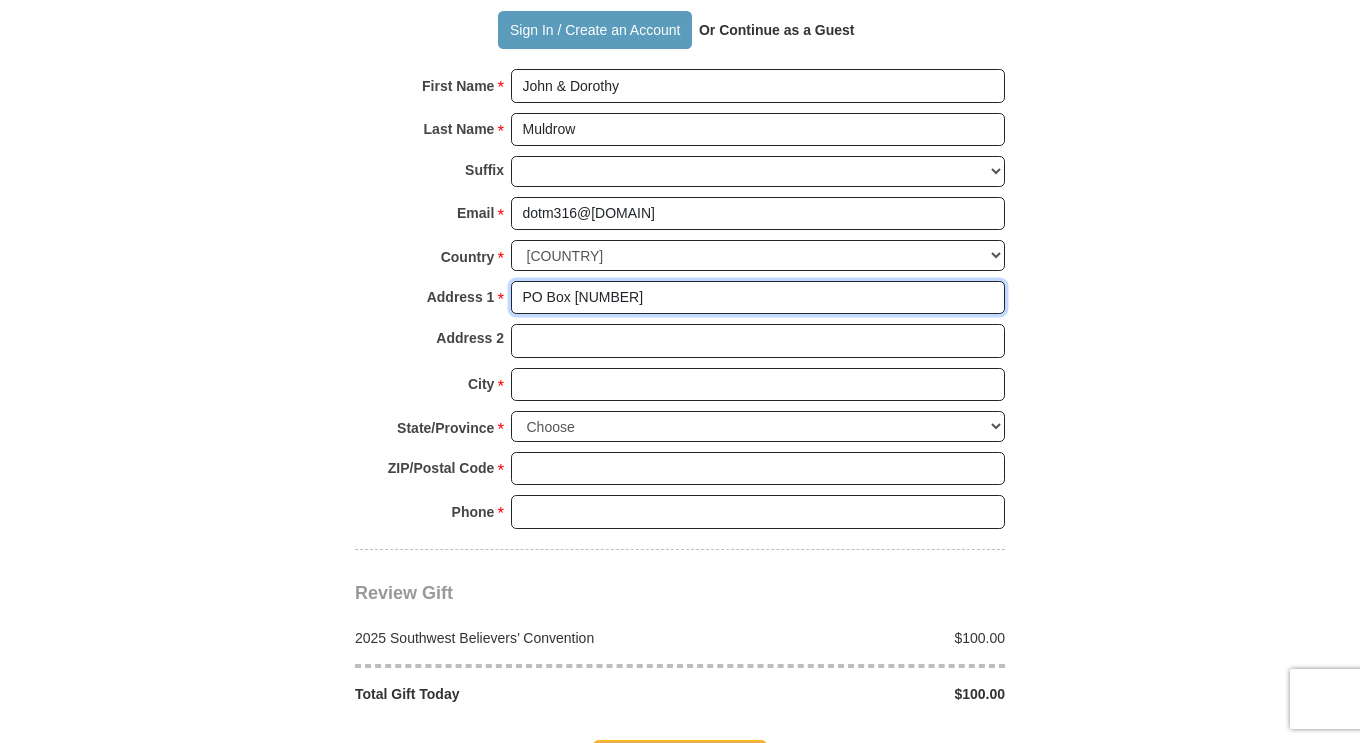 type on "PO Box [NUMBER]" 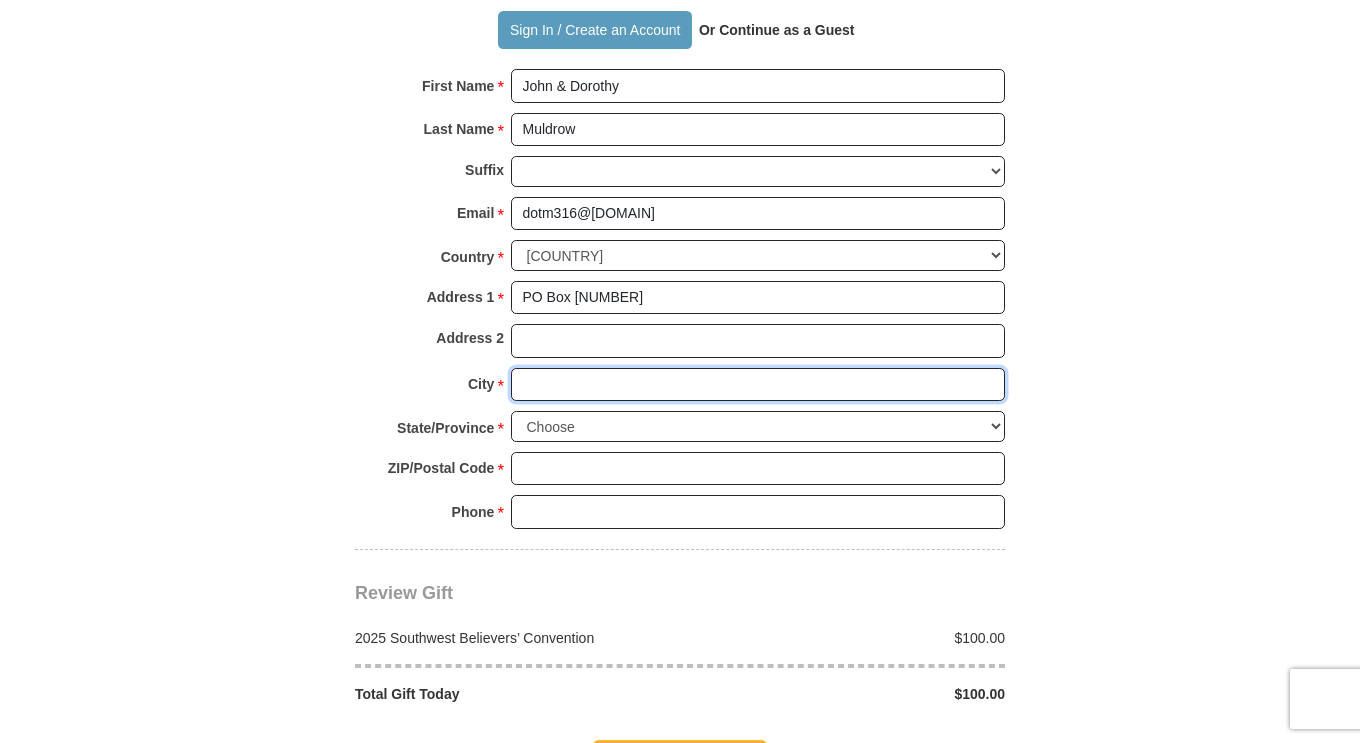 click on "City
*" at bounding box center [758, 385] 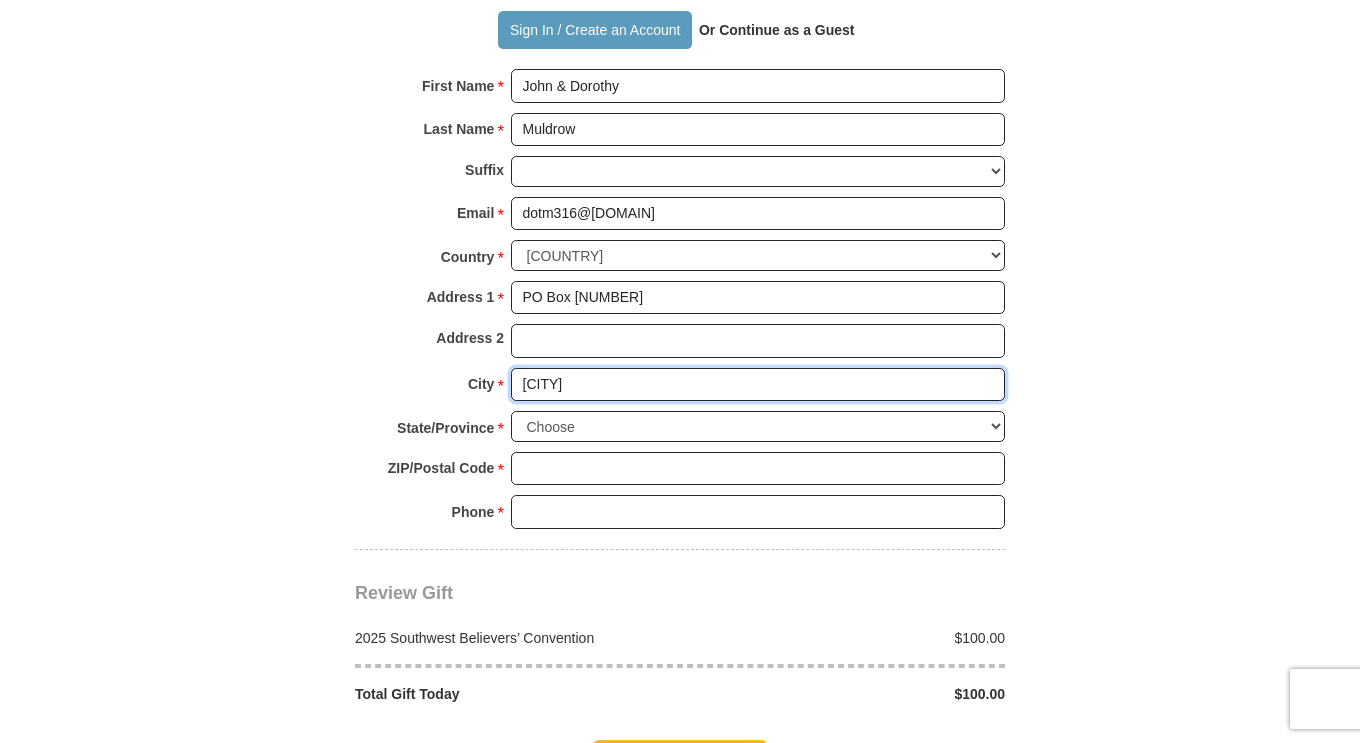 type on "[CITY]" 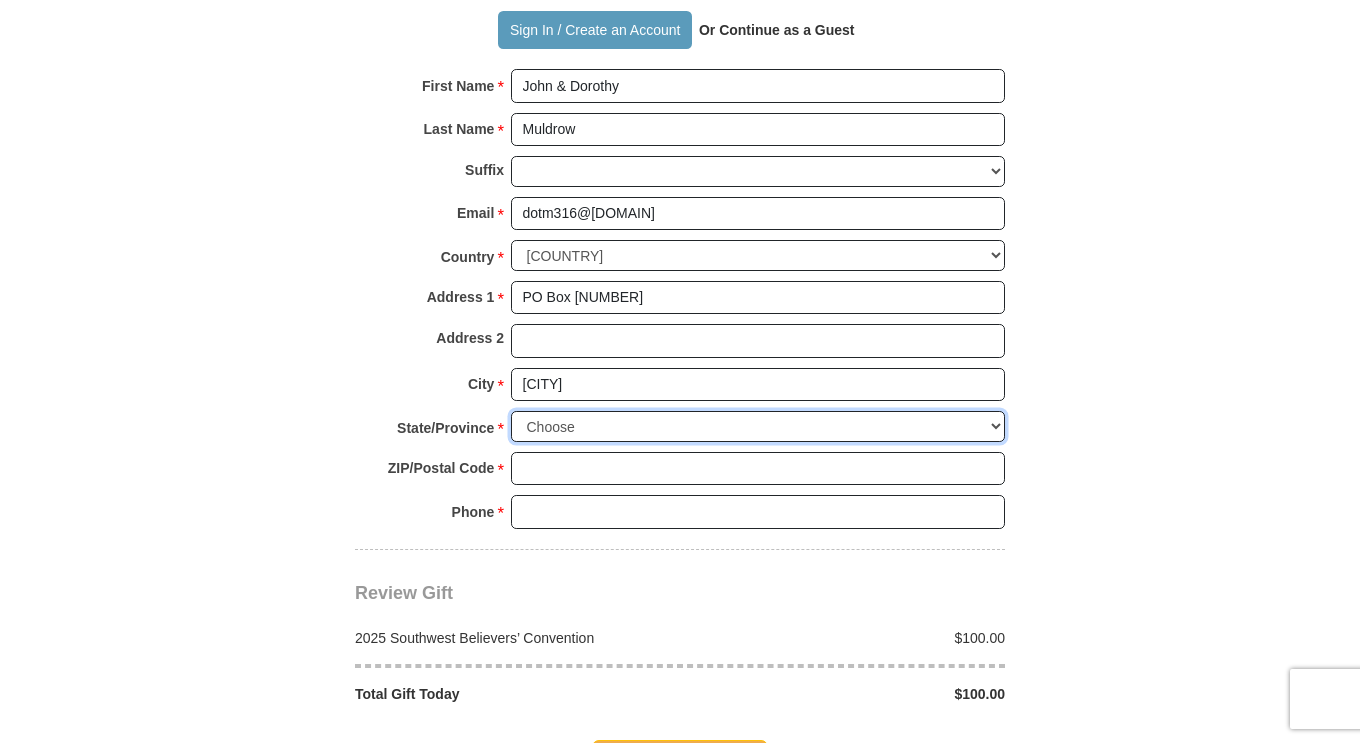 click on "Choose Alabama Alaska American Samoa Arizona Arkansas Armed Forces Americas Armed Forces Europe Armed Forces Pacific California Colorado Connecticut Delaware District of Columbia Federated States of Micronesia Florida Georgia Guam Hawaii Idaho Illinois Indiana Iowa Kansas Kentucky Louisiana Maine Marshall Islands Maryland Massachusetts Michigan Minnesota Mississippi Missouri Montana Nebraska Nevada New Hampshire New Jersey New Mexico New York North Carolina North Dakota Northern Mariana Islands Ohio Oklahoma Oregon Palau Pennsylvania Puerto Rico Rhode Island South Carolina South Dakota Tennessee Texas Utah Vermont Virgin Islands Virginia Washington West Virginia Wisconsin Wyoming" at bounding box center (758, 426) 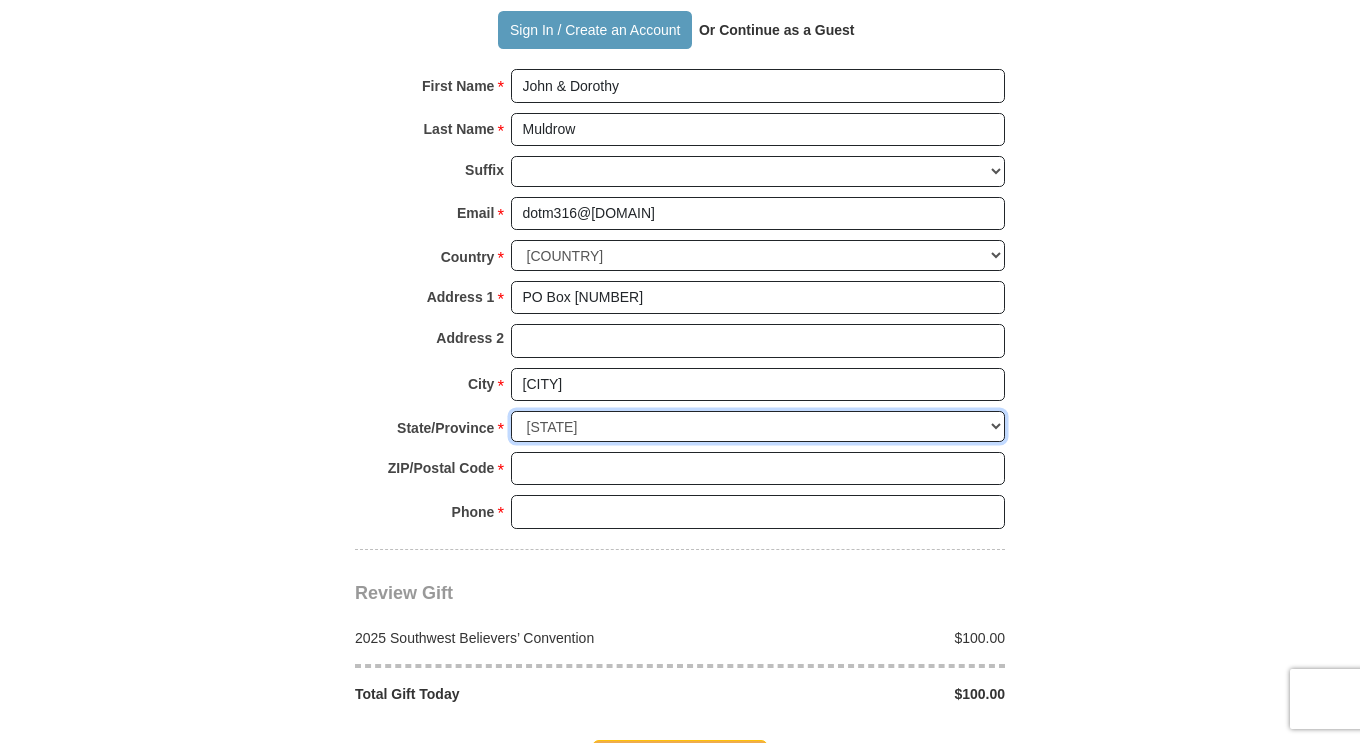 click on "Choose Alabama Alaska American Samoa Arizona Arkansas Armed Forces Americas Armed Forces Europe Armed Forces Pacific California Colorado Connecticut Delaware District of Columbia Federated States of Micronesia Florida Georgia Guam Hawaii Idaho Illinois Indiana Iowa Kansas Kentucky Louisiana Maine Marshall Islands Maryland Massachusetts Michigan Minnesota Mississippi Missouri Montana Nebraska Nevada New Hampshire New Jersey New Mexico New York North Carolina North Dakota Northern Mariana Islands Ohio Oklahoma Oregon Palau Pennsylvania Puerto Rico Rhode Island South Carolina South Dakota Tennessee Texas Utah Vermont Virgin Islands Virginia Washington West Virginia Wisconsin Wyoming" at bounding box center [758, 426] 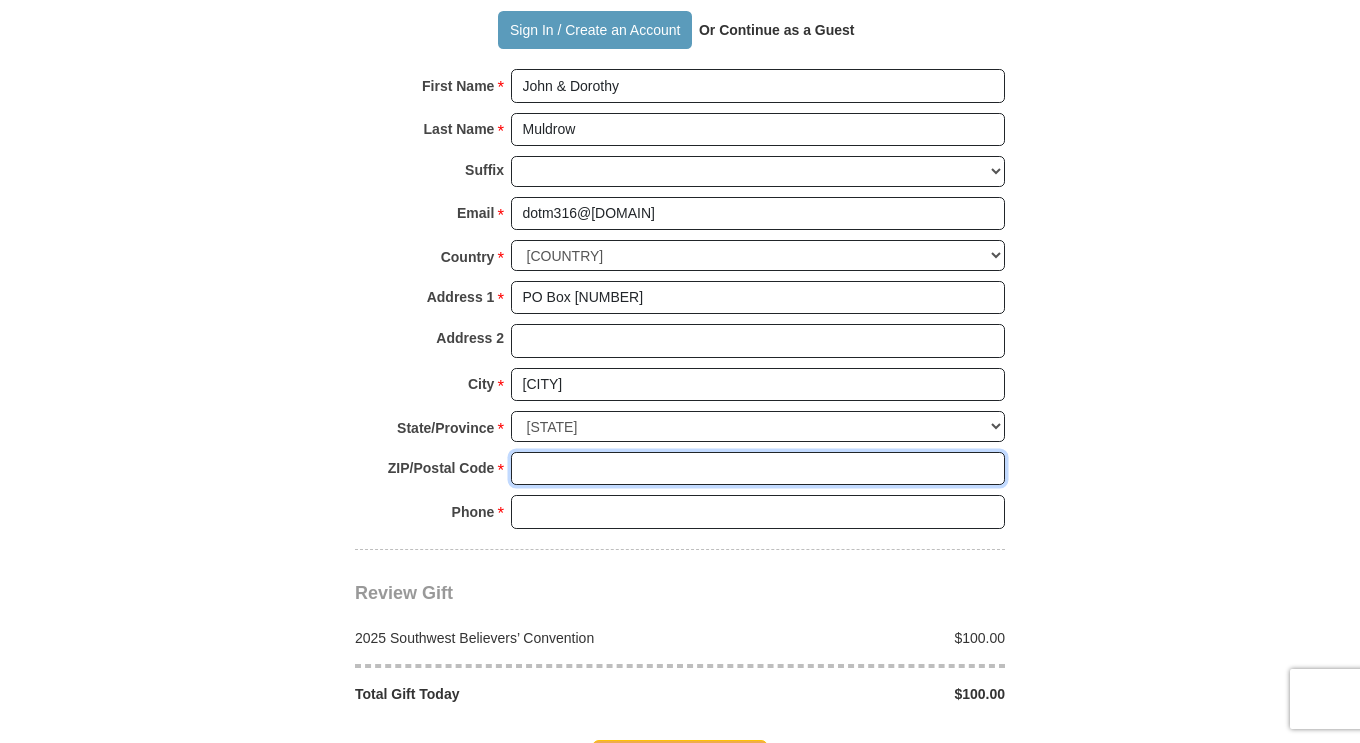 click on "ZIP/Postal Code
*" at bounding box center (758, 469) 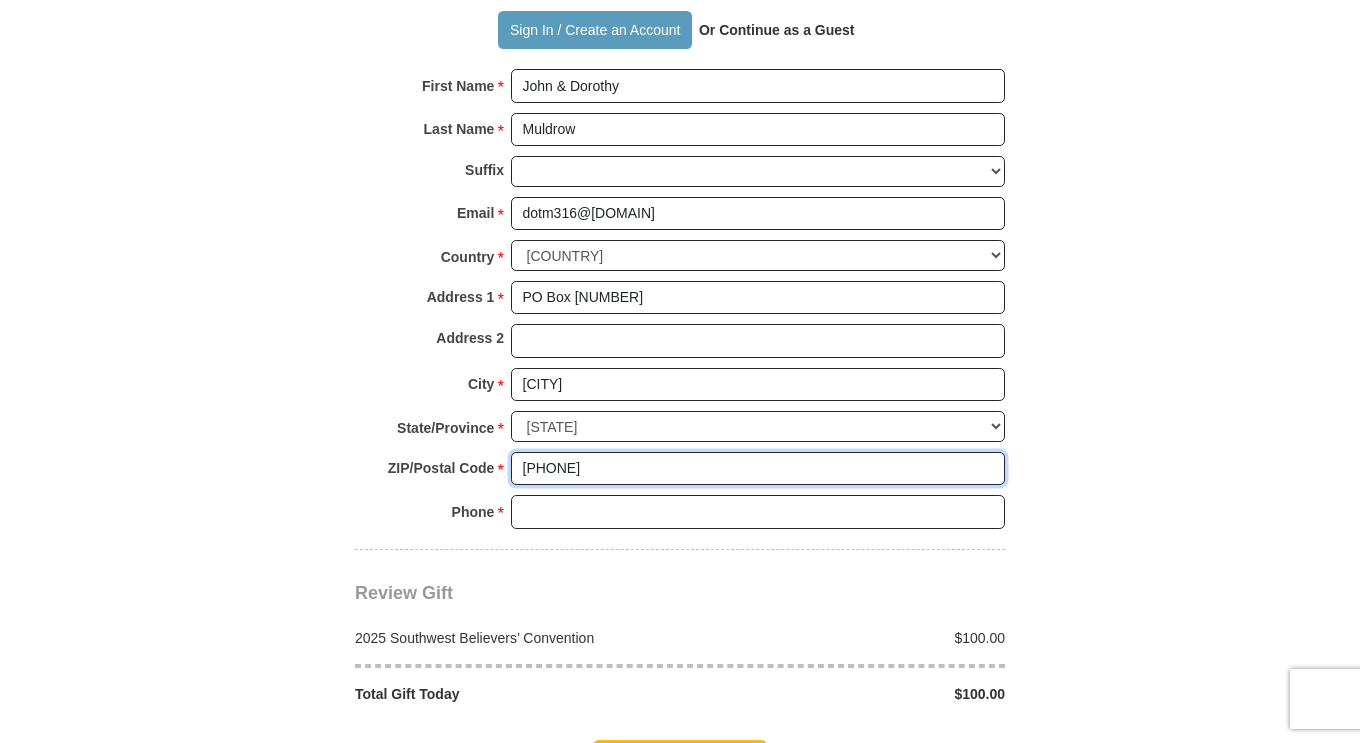 type on "[PHONE]" 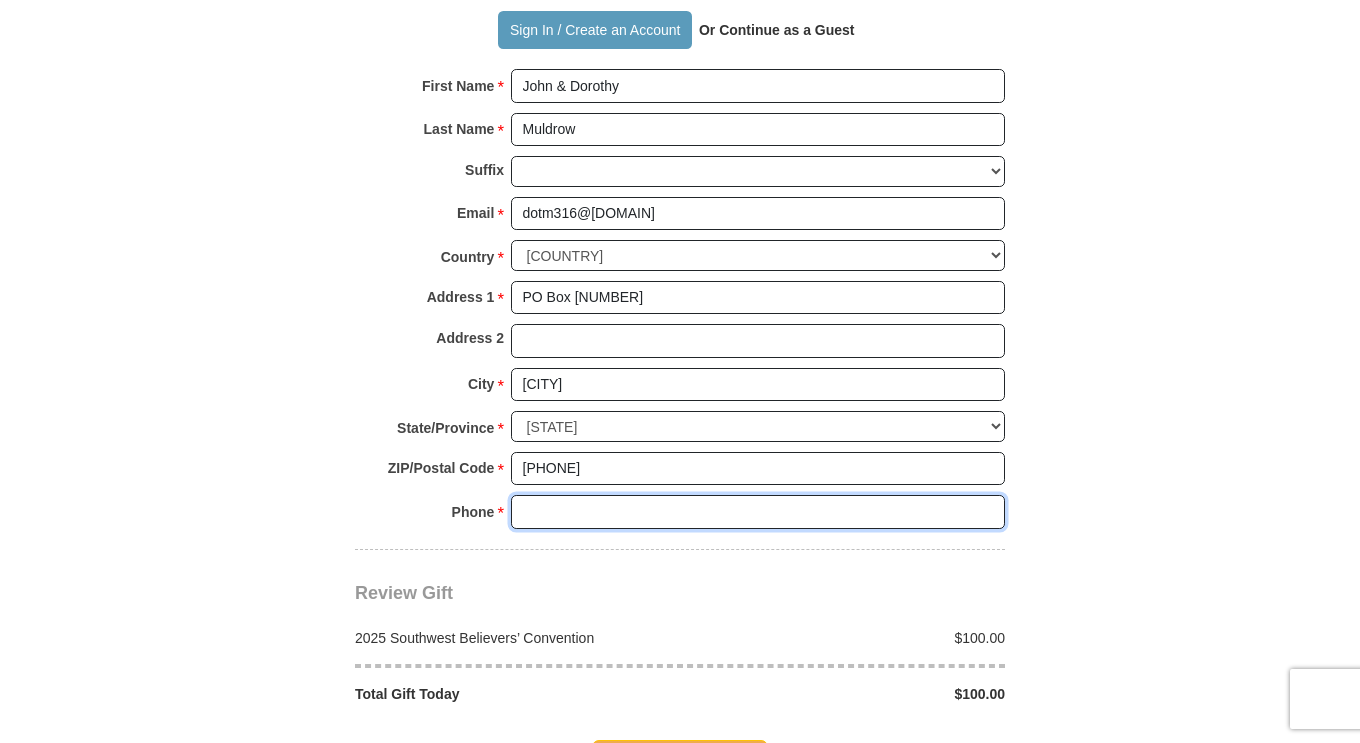 click on "Phone
*
*" at bounding box center [758, 512] 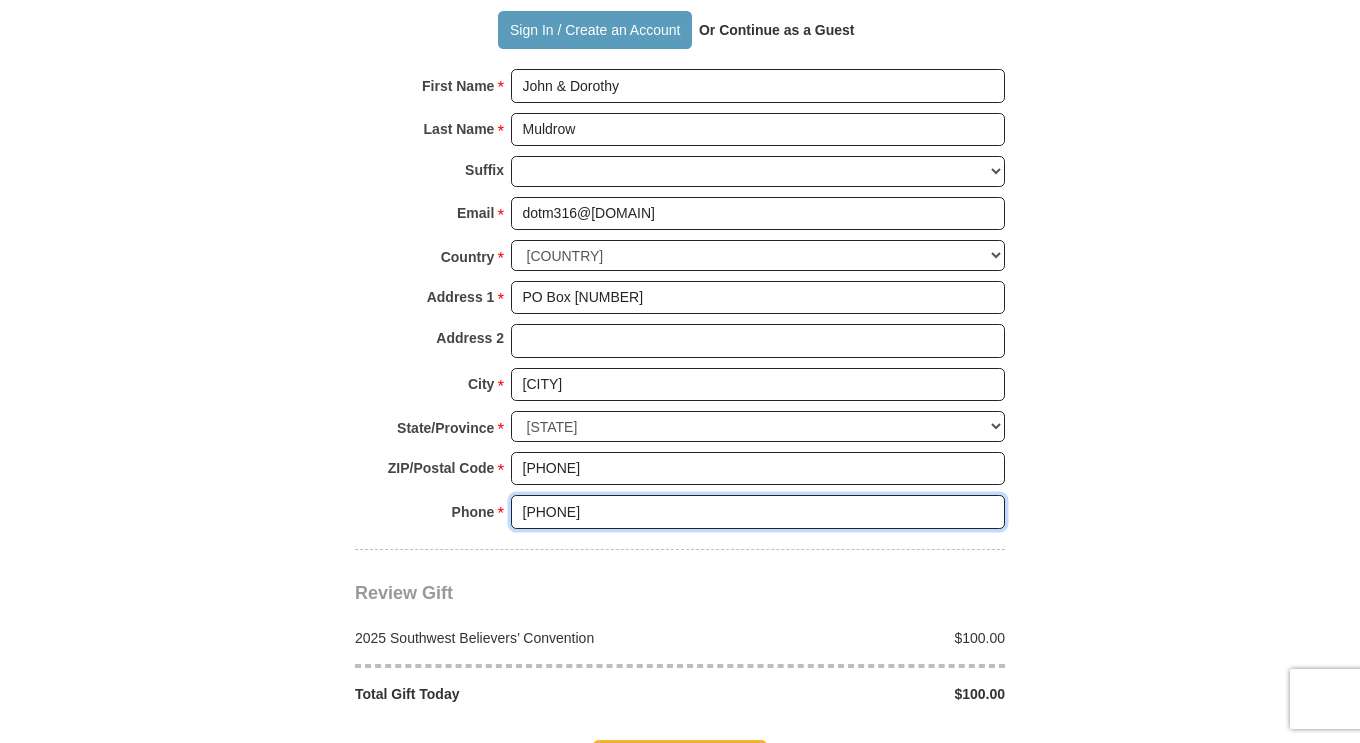type on "[PHONE]" 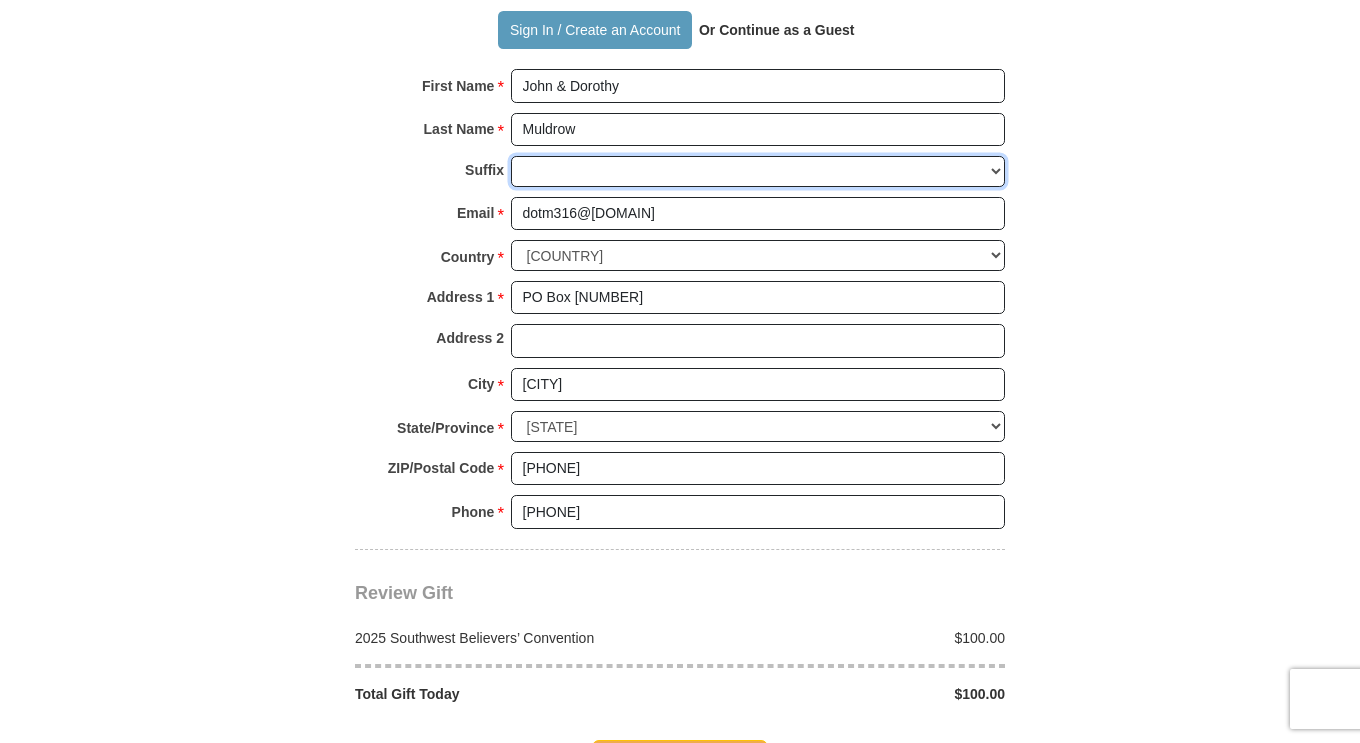 click on "Jr Sr I II III IV V VI" at bounding box center [758, 171] 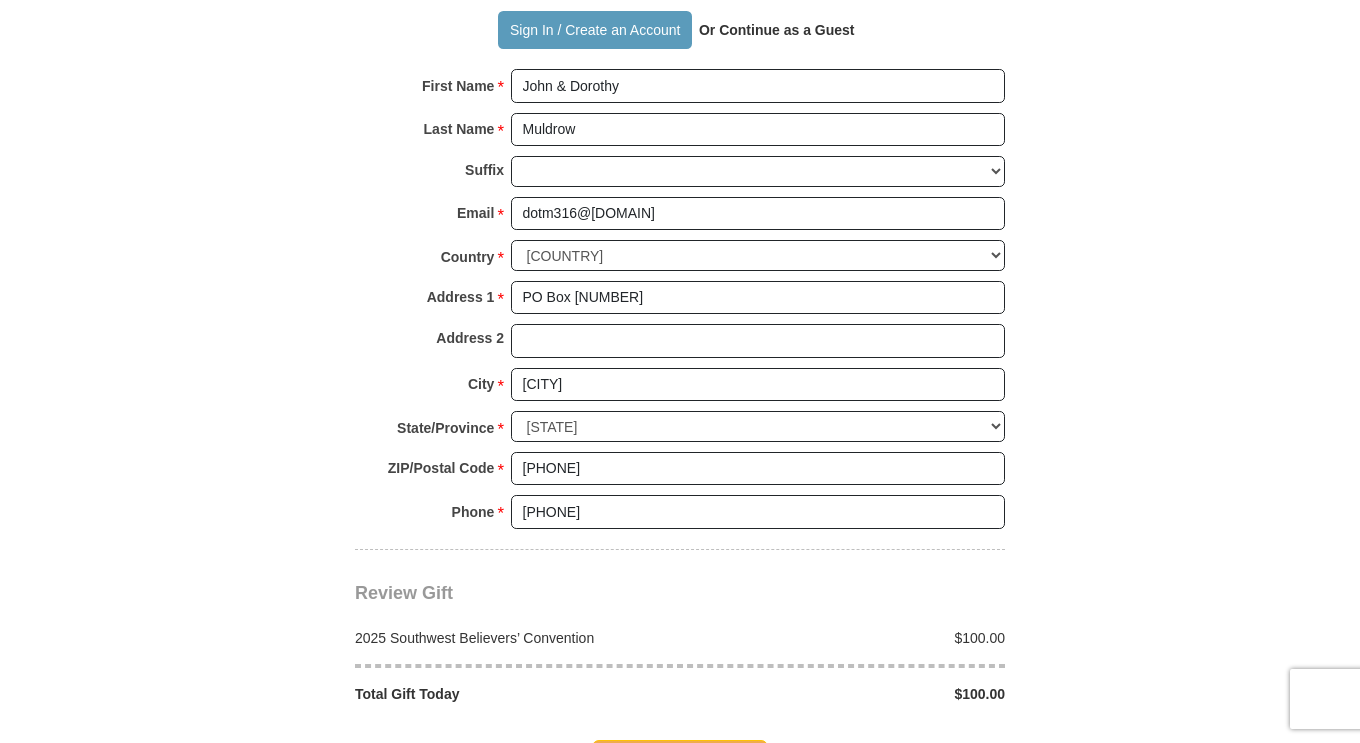 click on "2025 Southwest Believers’ Convention
When you give, you're helping us accomplish our God-given mission of maturing believers all over the world in the use of their faith—using every available voice. We're committed to broadcasting the voice of victory via live events, television, radio, podcasts, websites, social media and much more. One Word from God can change someone’s life forever, and you can be a part of making it happen! Help people experience how one word from God can change their lives—forever!
Select Giving Amount
Amount must be a valid number
$25" at bounding box center [680, -285] 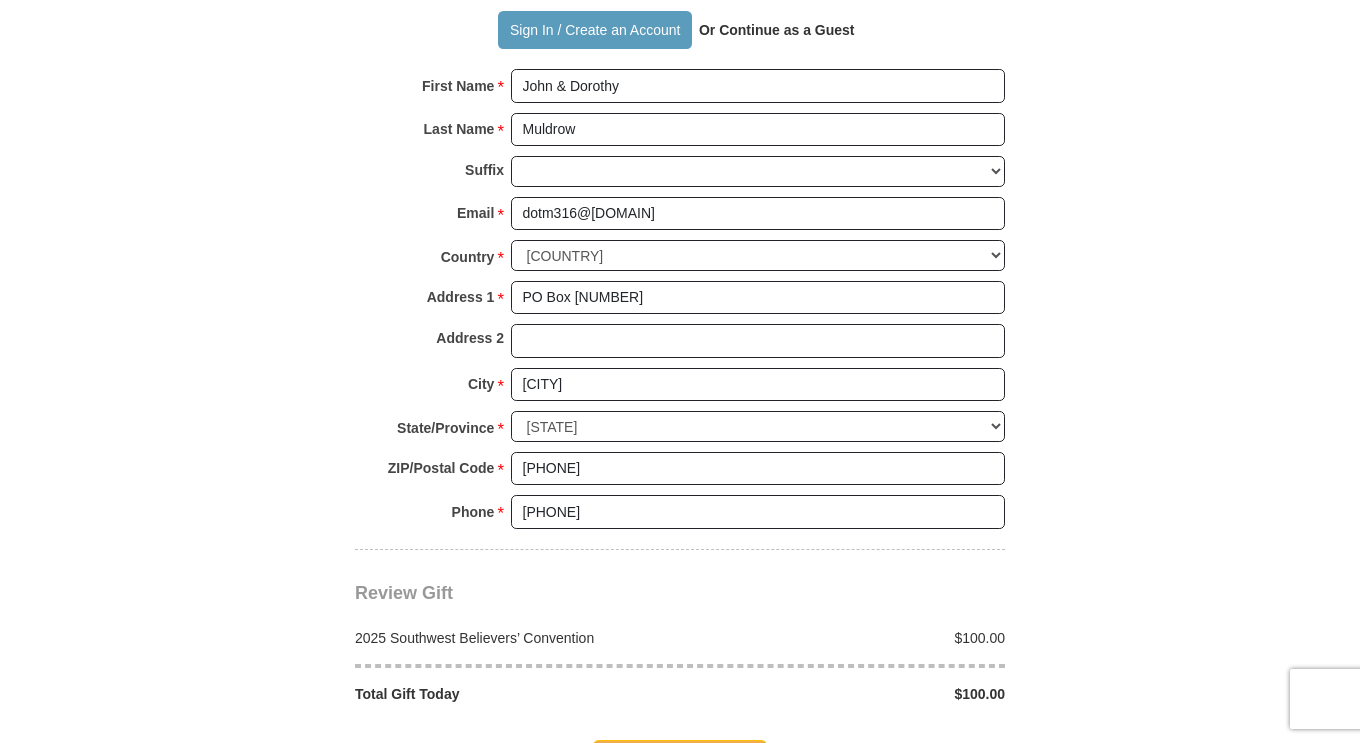 click on "*" at bounding box center [500, 88] 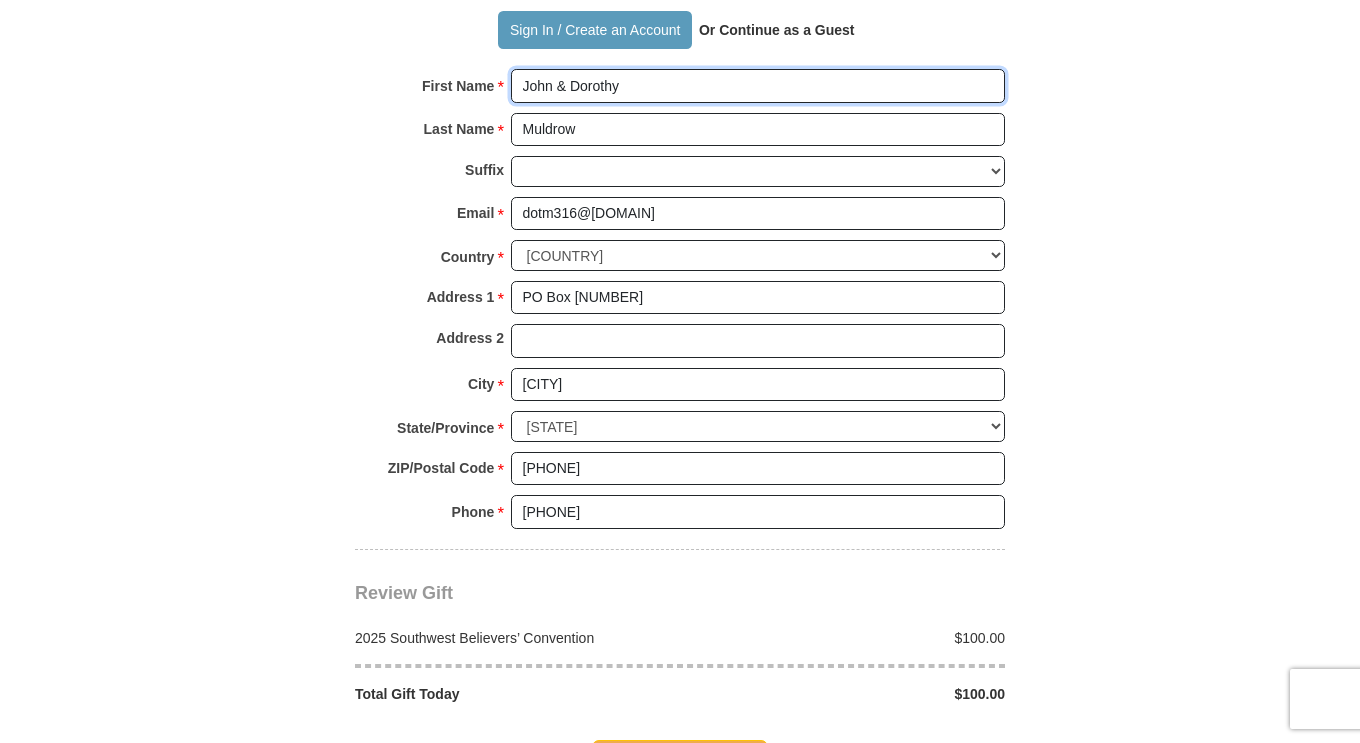 click on "John & Dorothy" at bounding box center (758, 86) 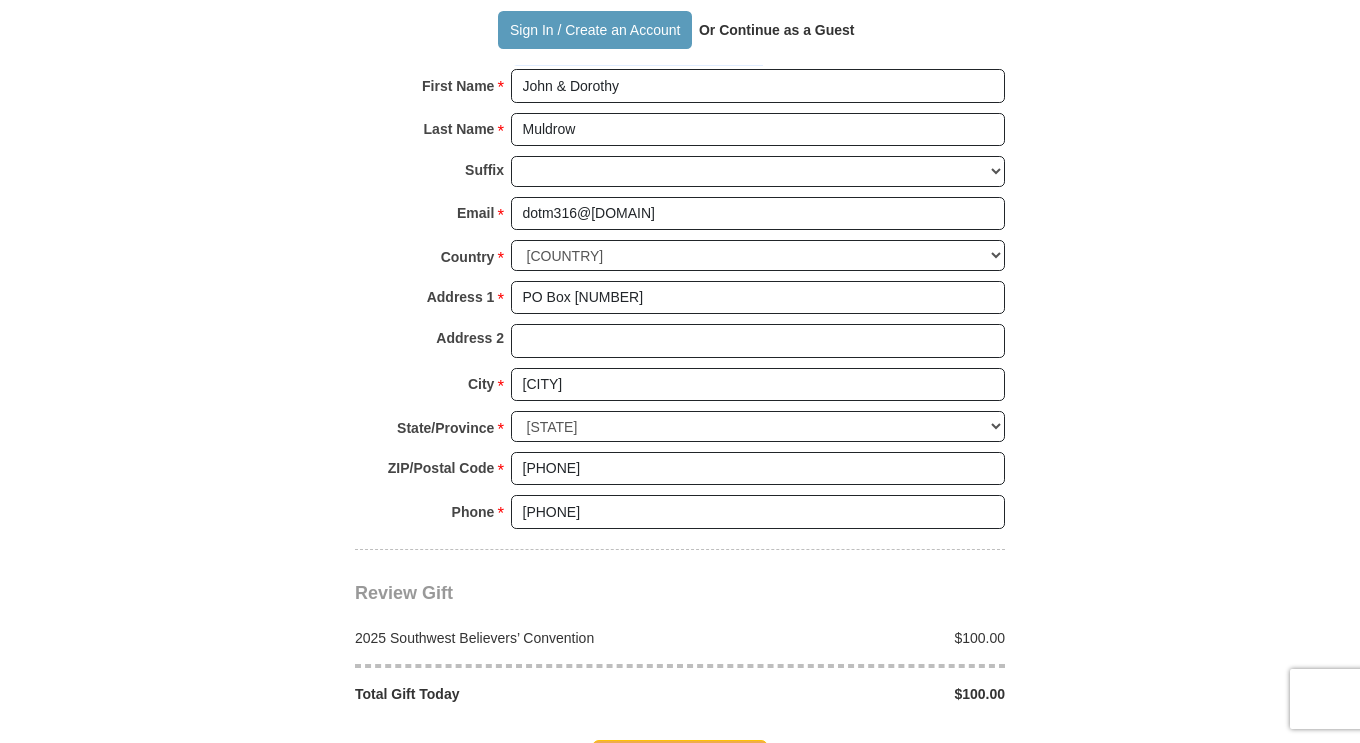 click on "*" at bounding box center (500, 88) 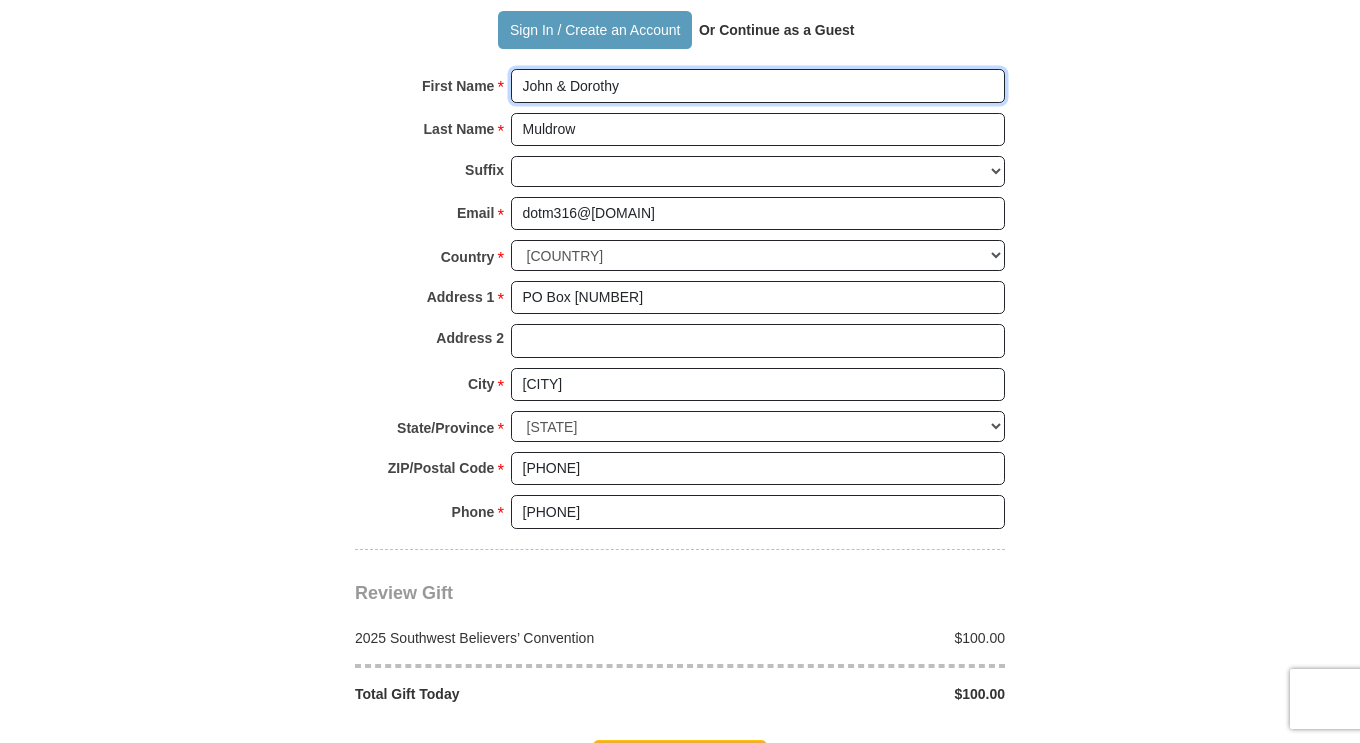 click on "John & Dorothy" at bounding box center [758, 86] 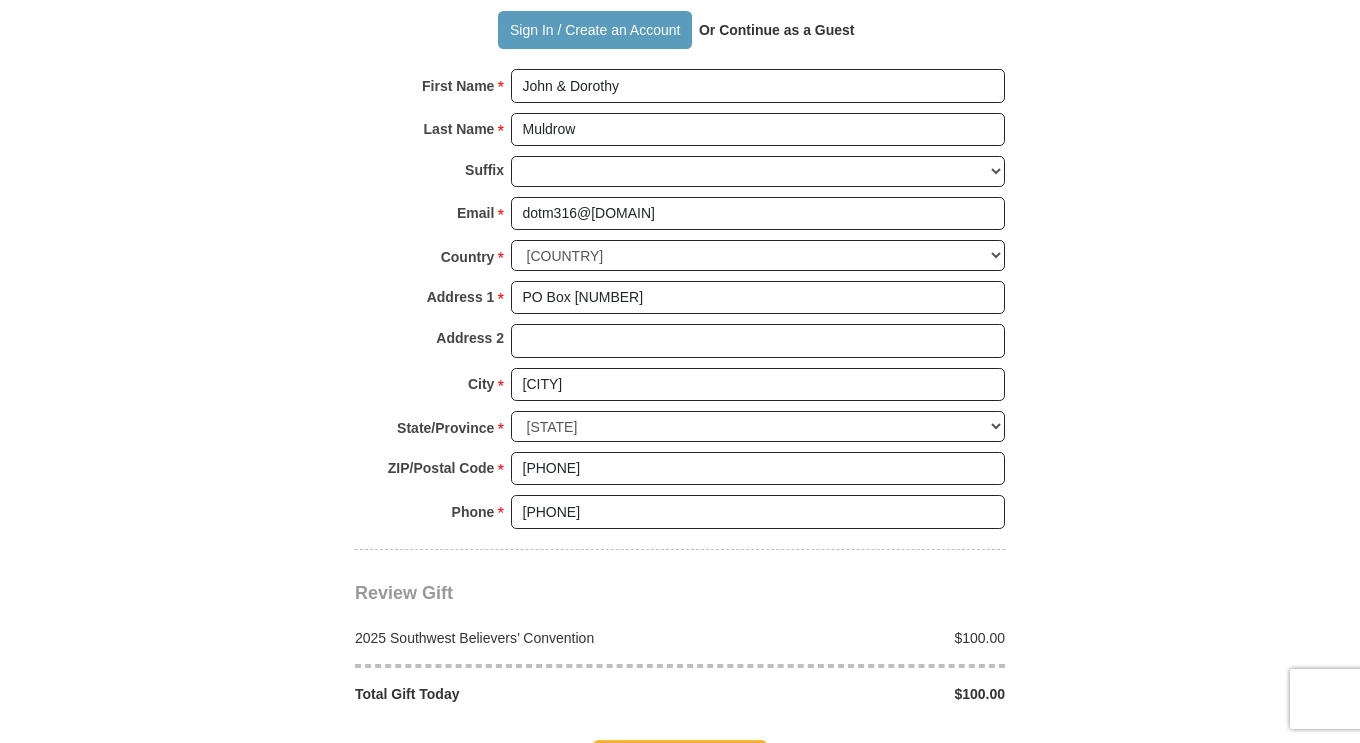 click on "*" at bounding box center (500, 88) 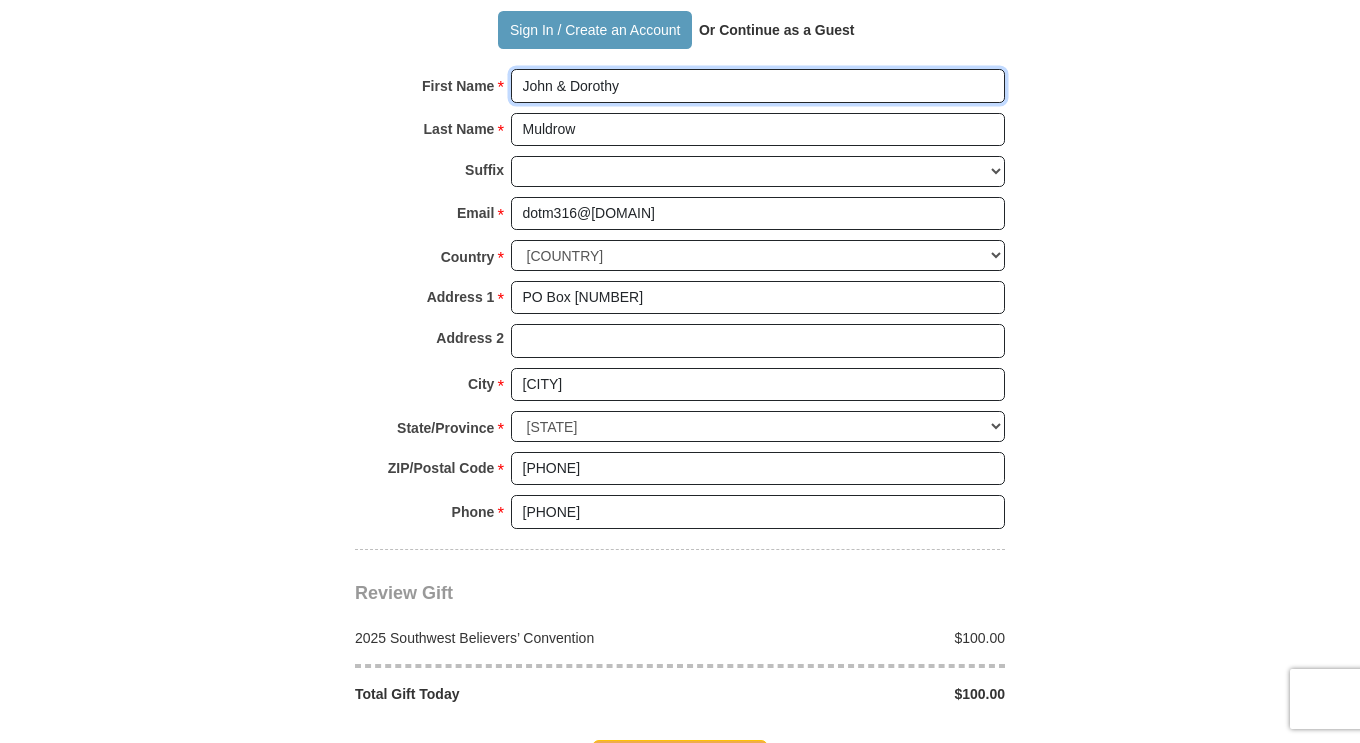 click on "John & Dorothy" at bounding box center (758, 86) 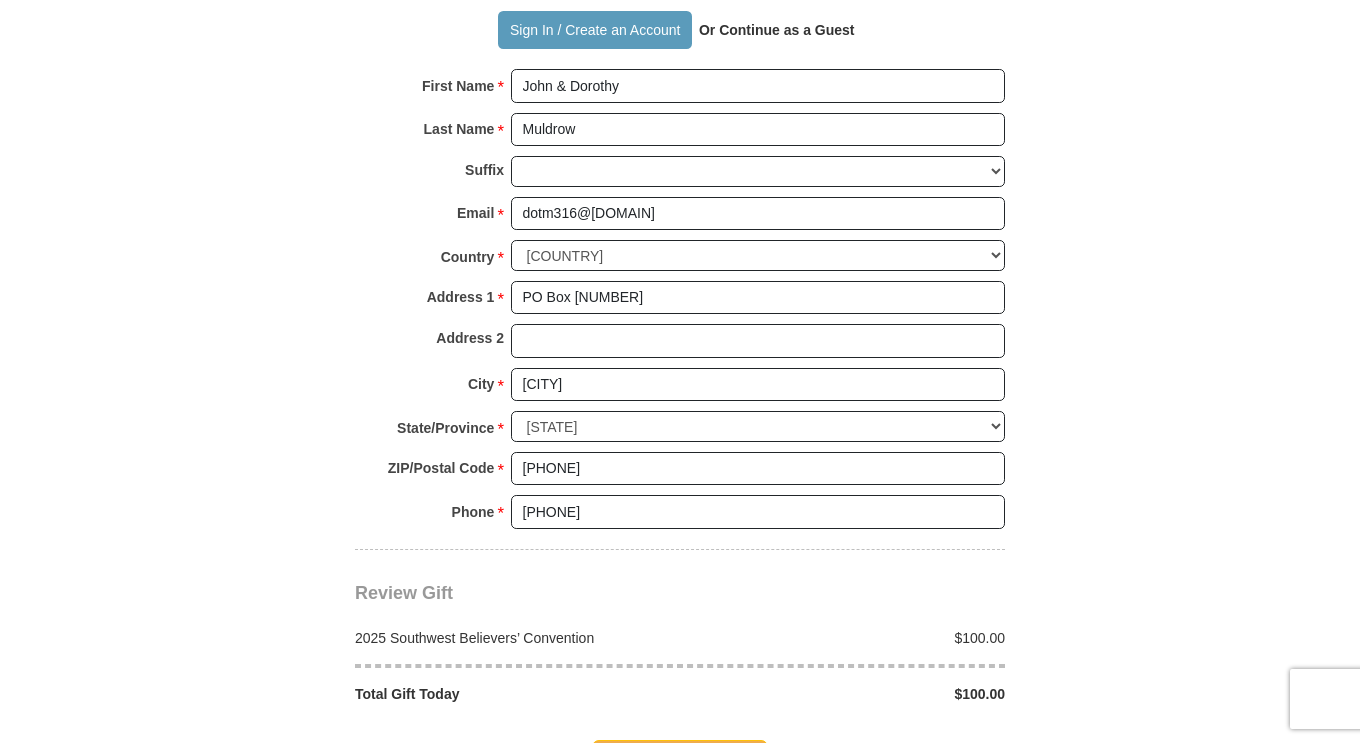 click on "*" at bounding box center (500, 88) 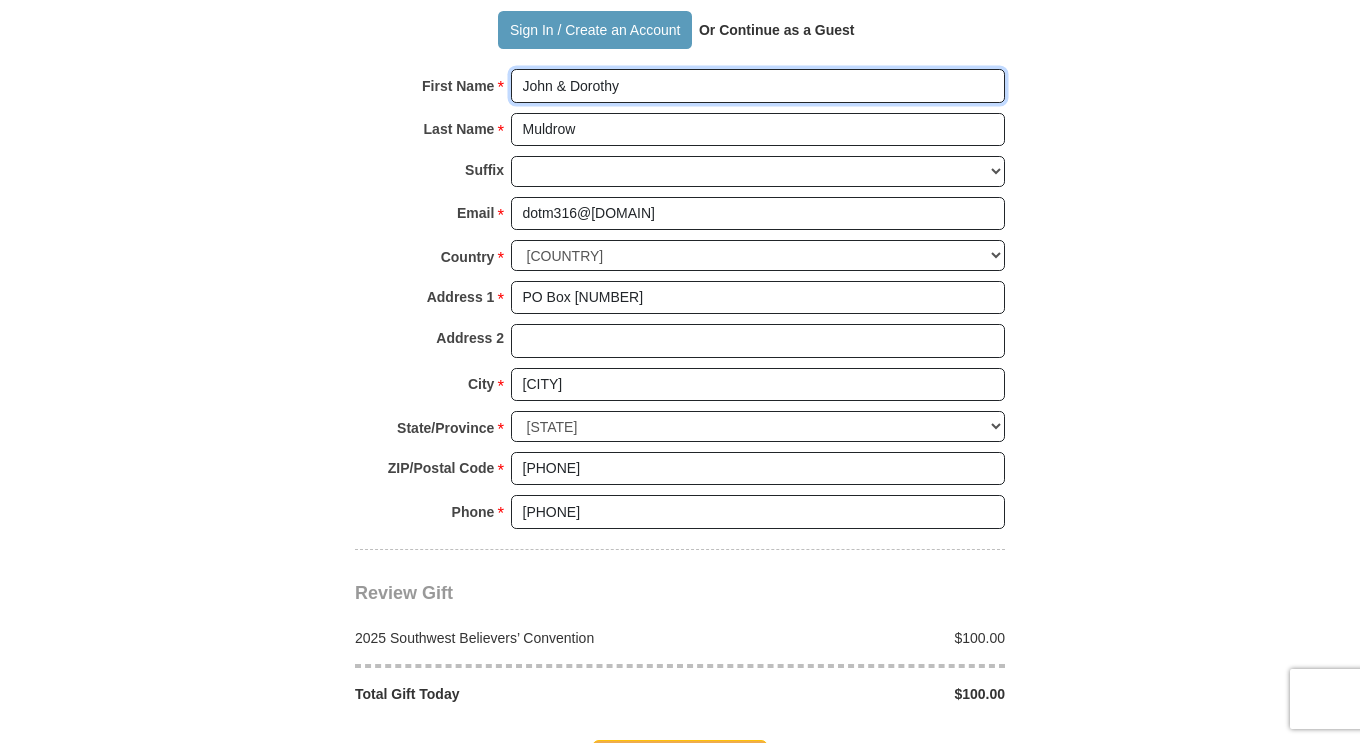 click on "John & Dorothy" at bounding box center (758, 86) 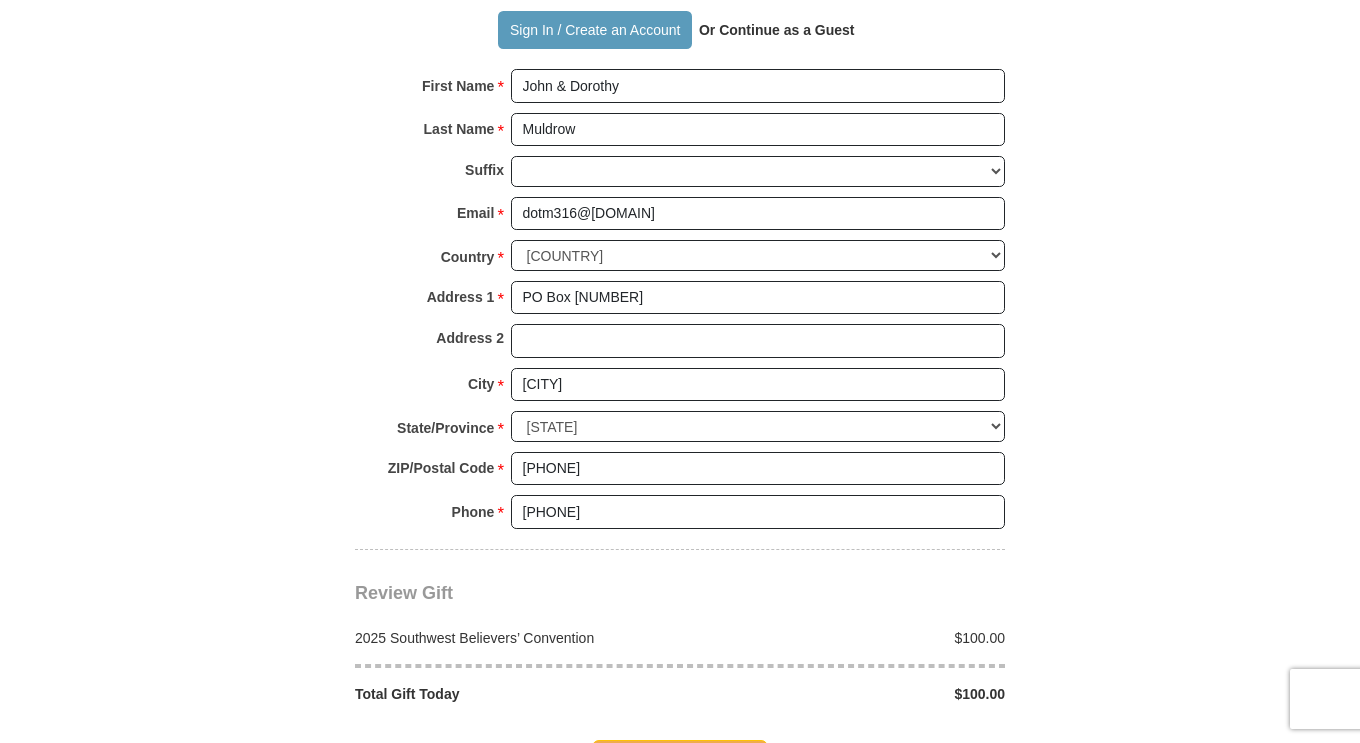 click on "*" at bounding box center [500, 88] 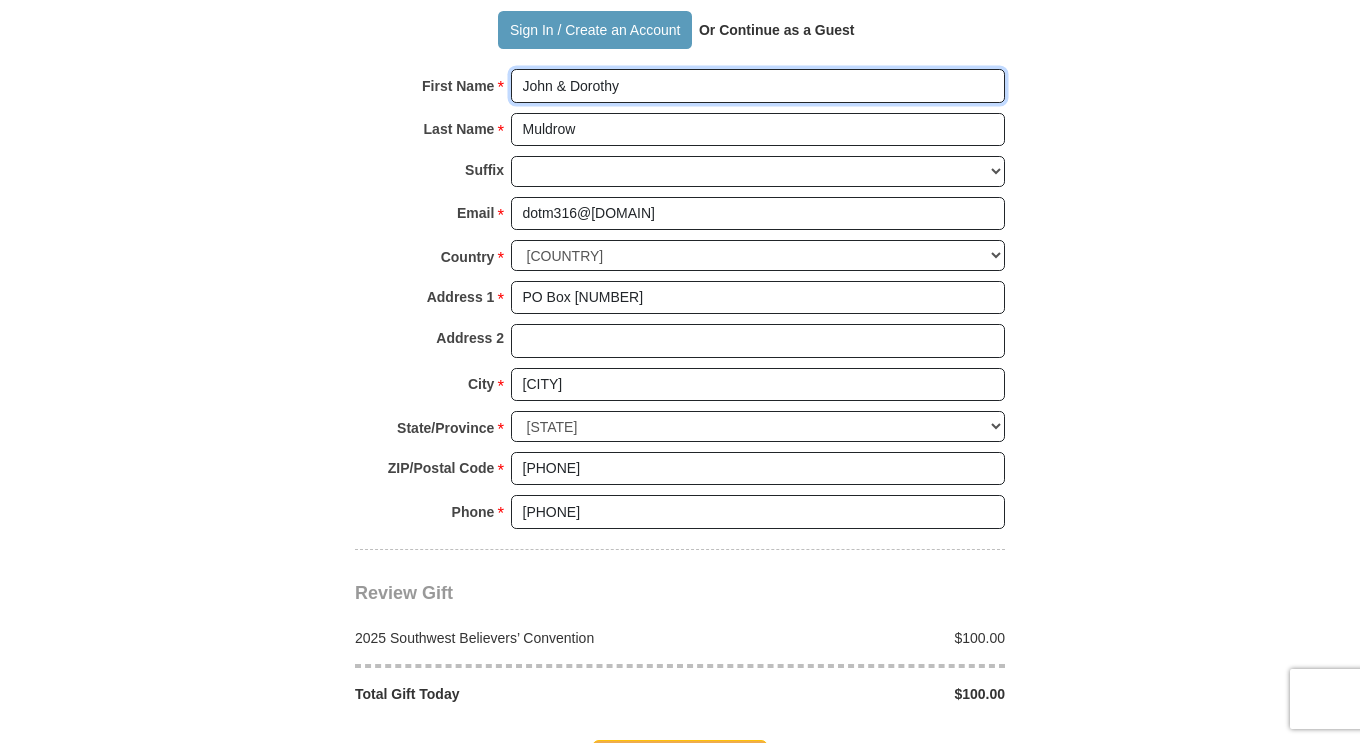 click on "John & Dorothy" at bounding box center [758, 86] 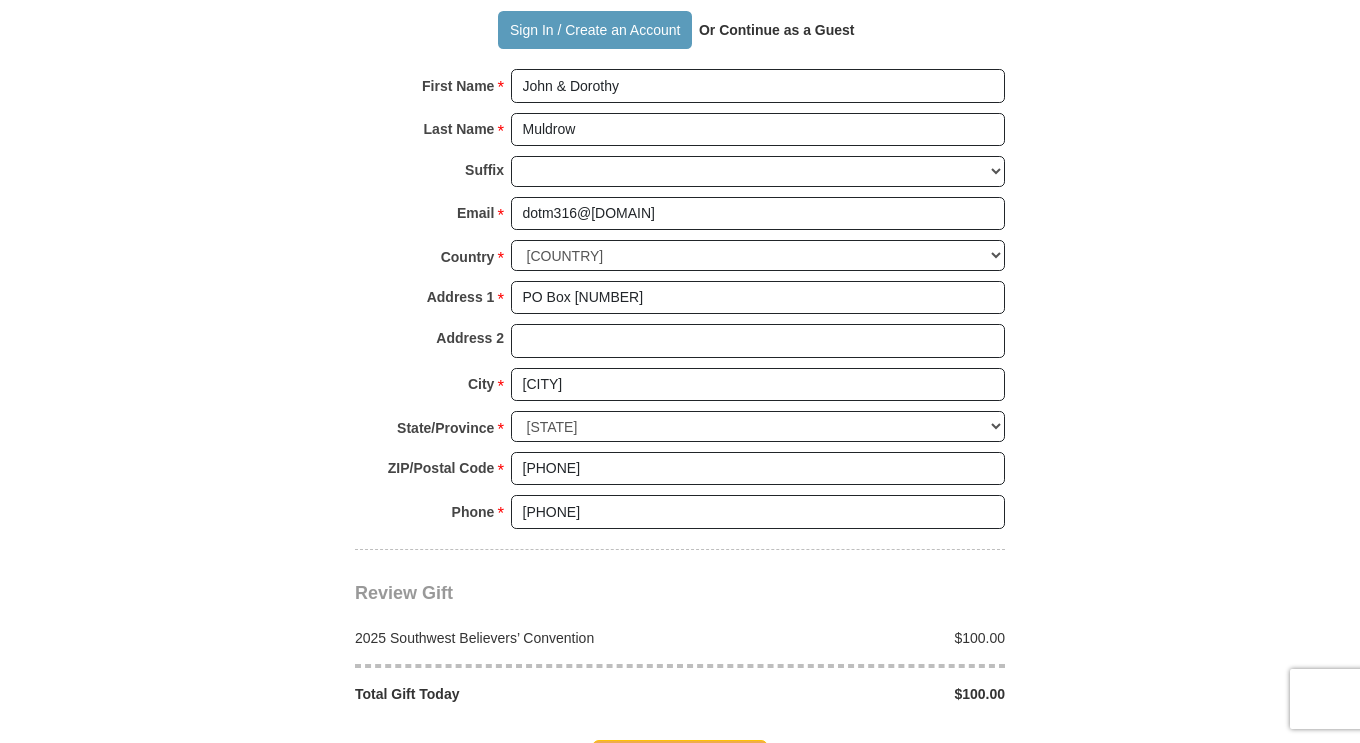 click on "*" at bounding box center [500, 88] 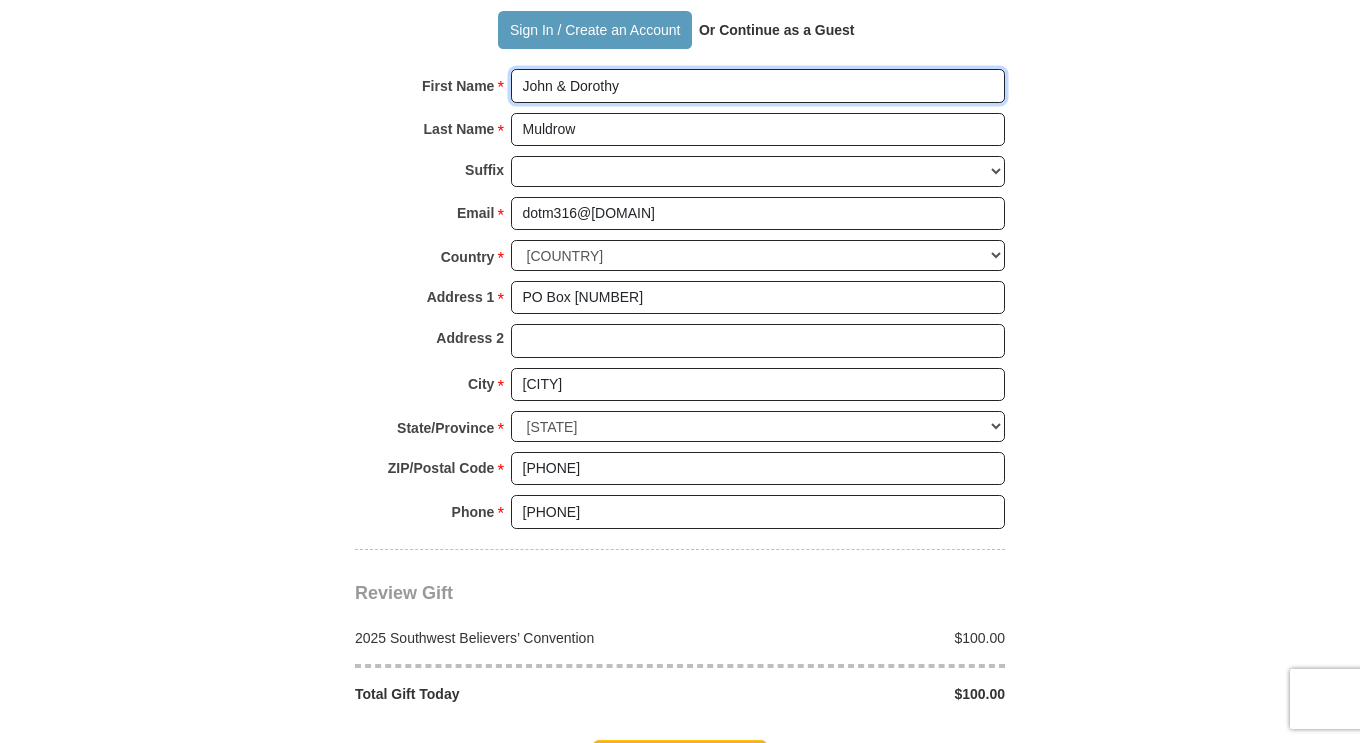 click on "John & Dorothy" at bounding box center [758, 86] 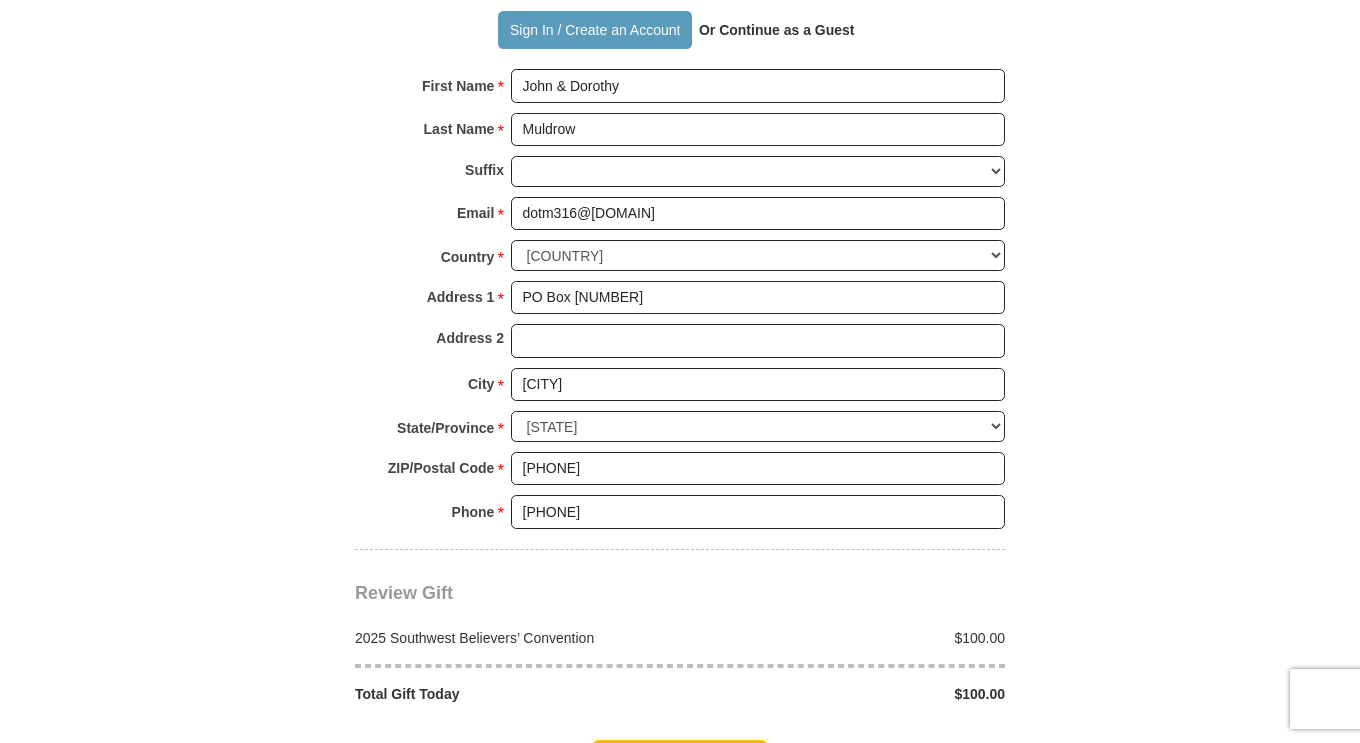 click on "*" at bounding box center (500, 88) 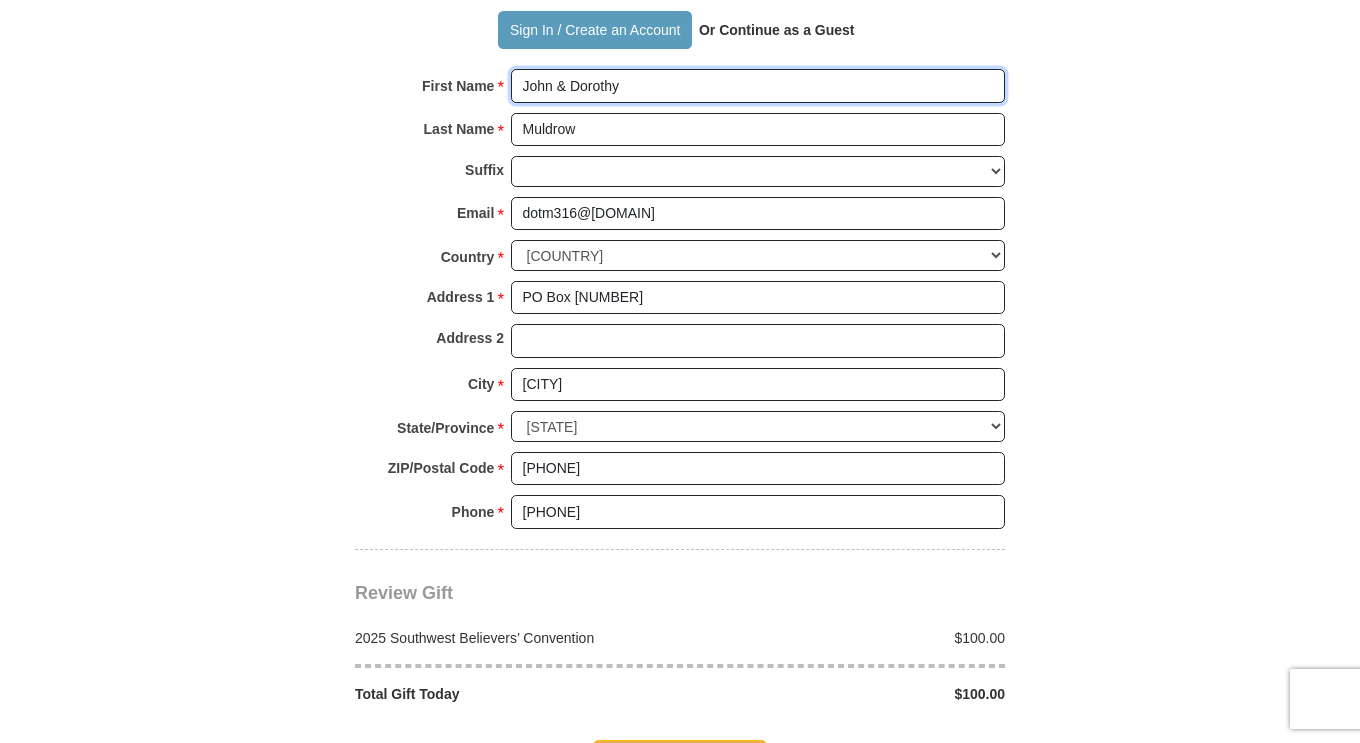 click on "John & Dorothy" at bounding box center [758, 86] 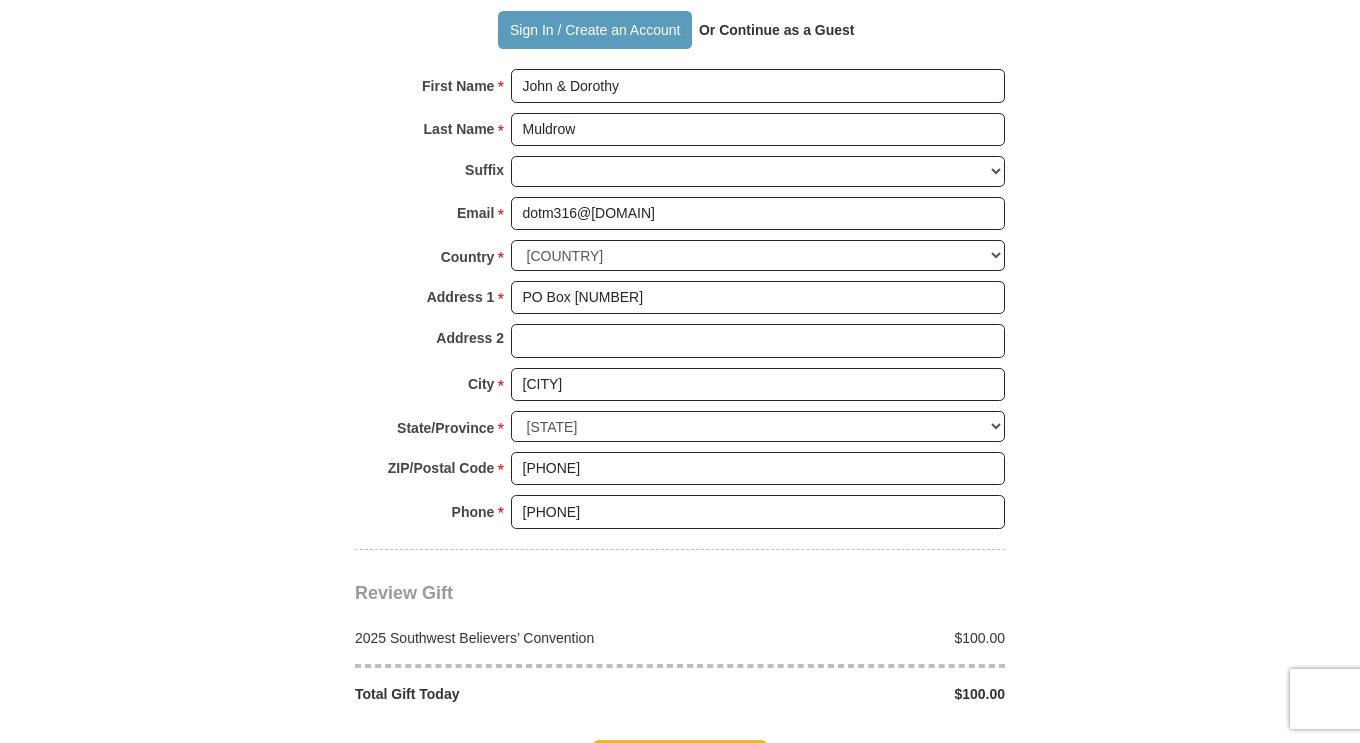 click on "*" at bounding box center [500, 88] 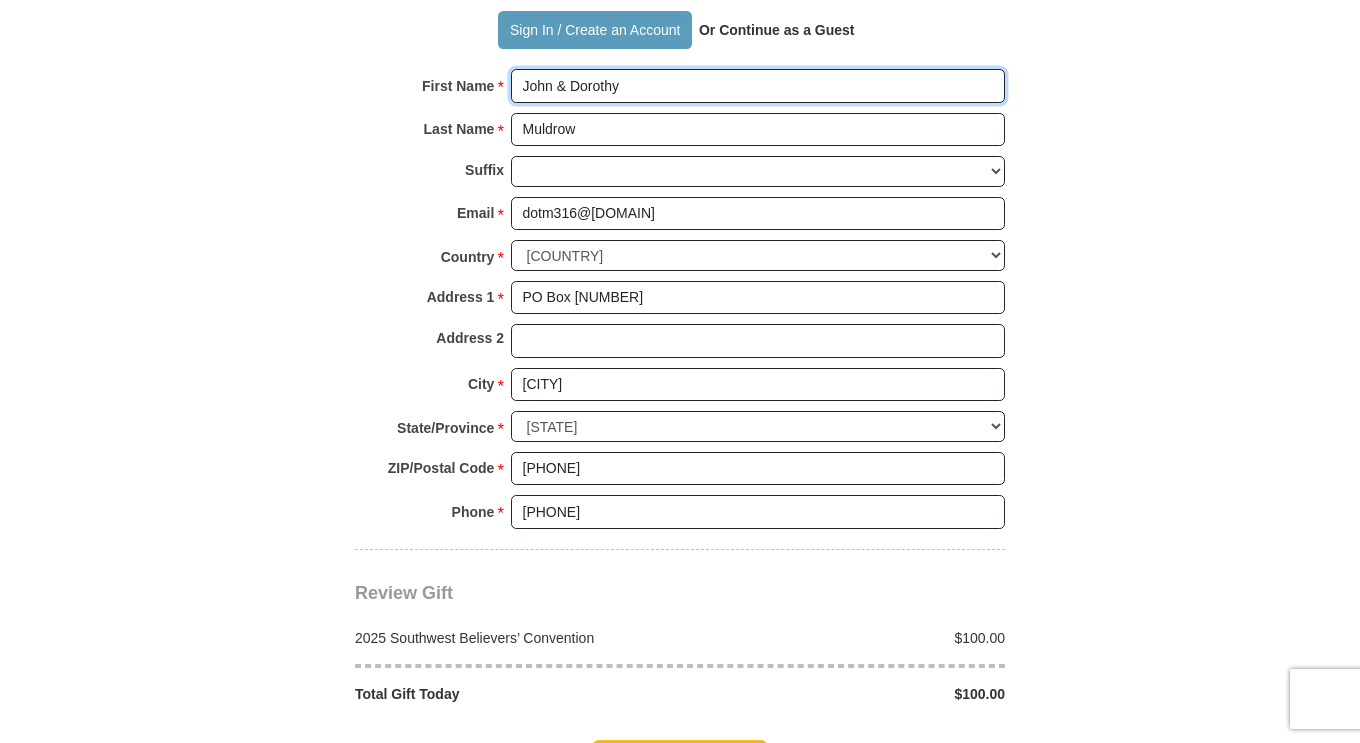 click on "John & Dorothy" at bounding box center [758, 86] 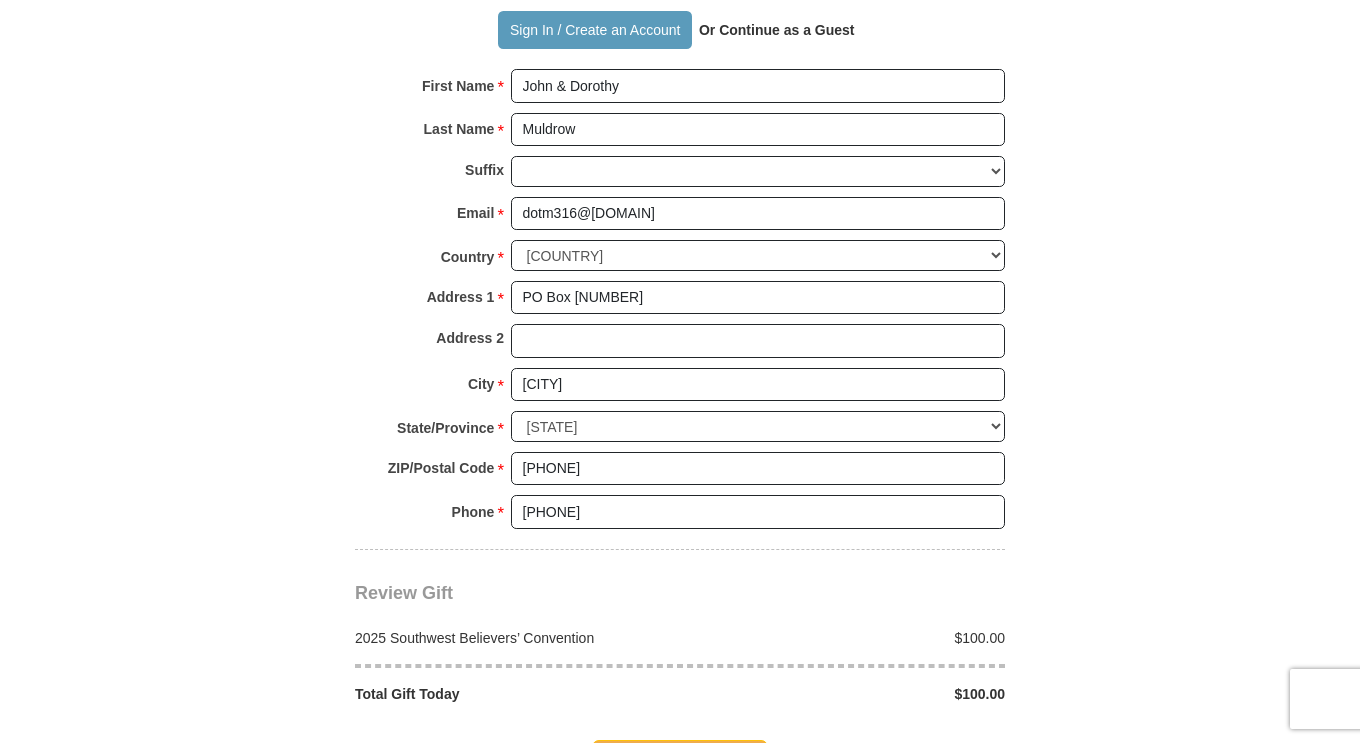 click on "*" at bounding box center [500, 88] 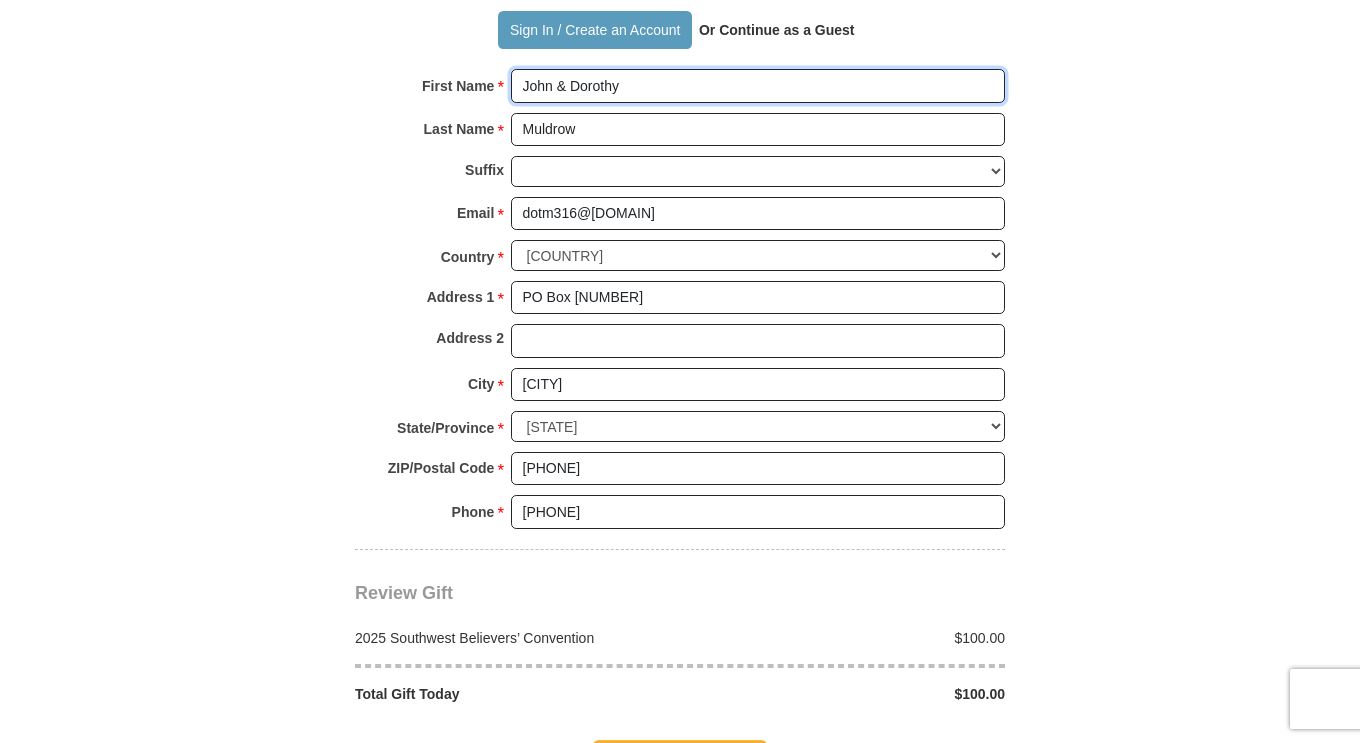 click on "John & Dorothy" at bounding box center [758, 86] 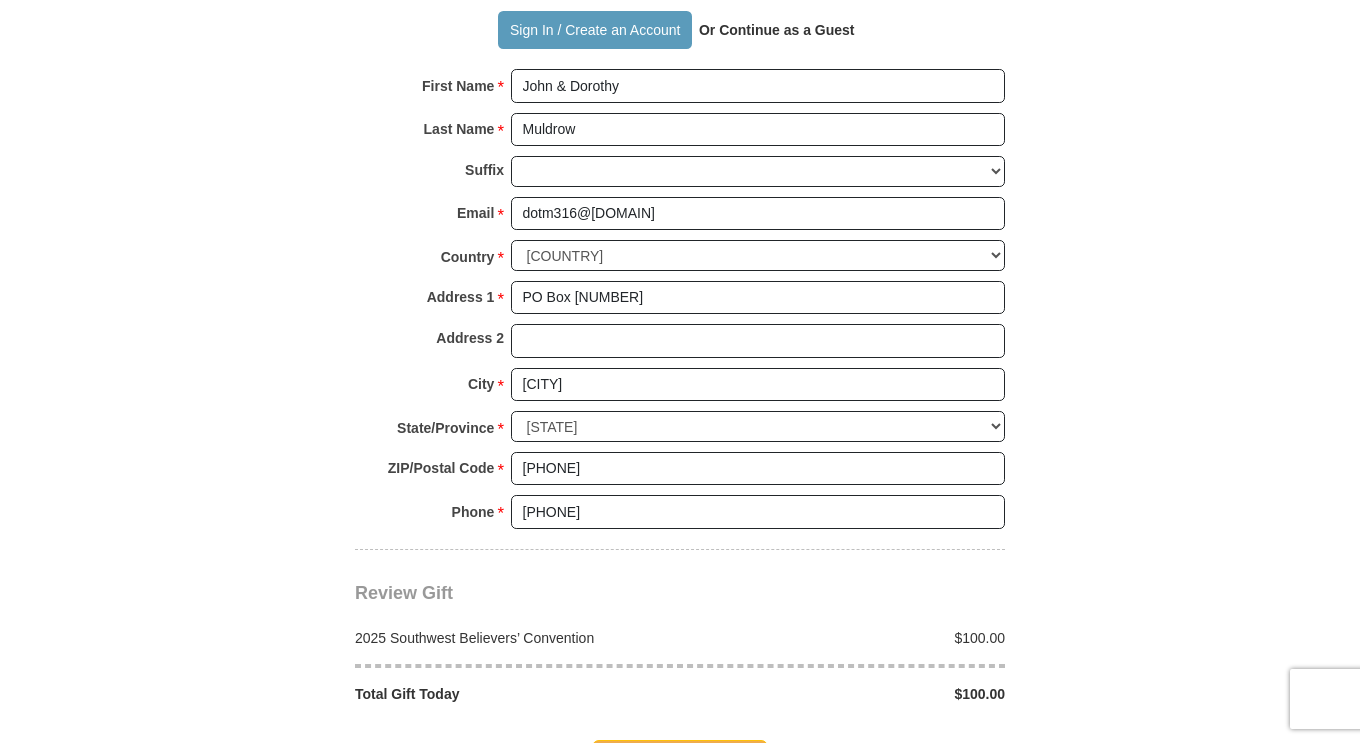 click on "*" at bounding box center [500, 88] 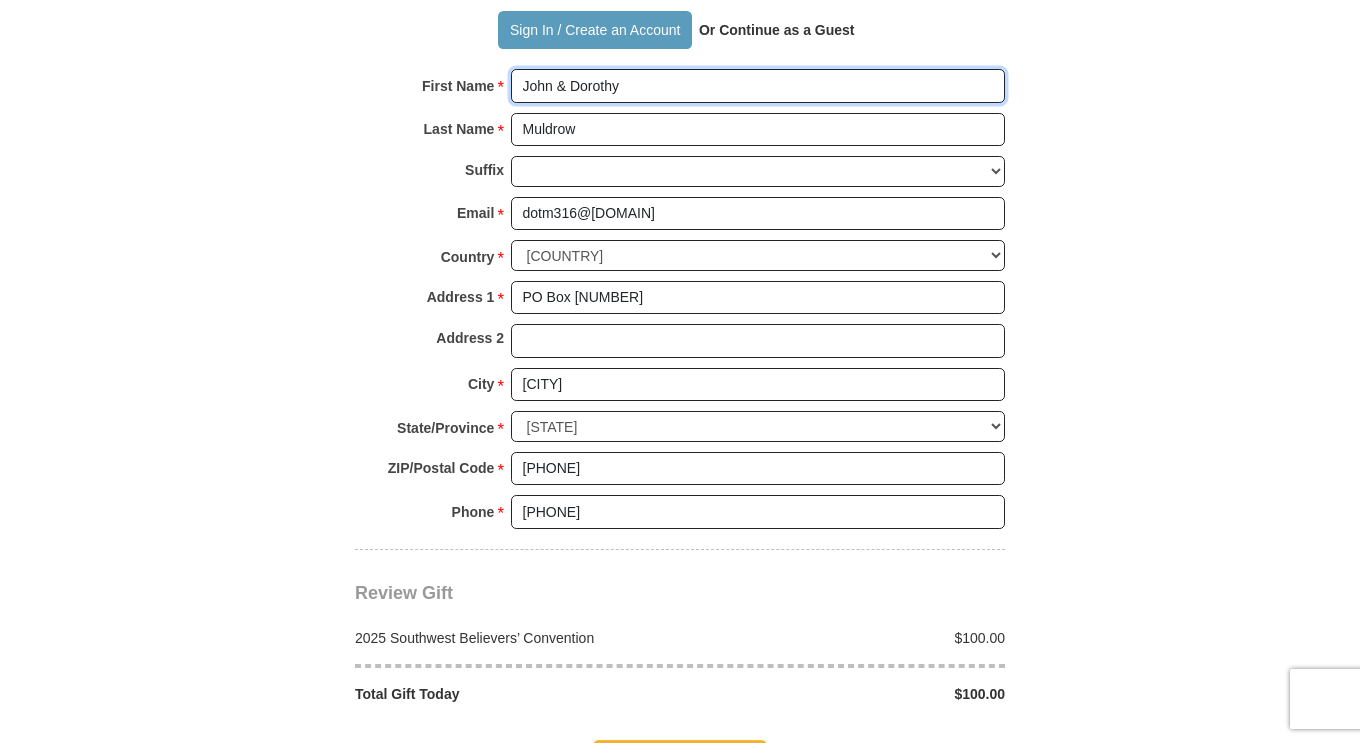 click on "John & Dorothy" at bounding box center [758, 86] 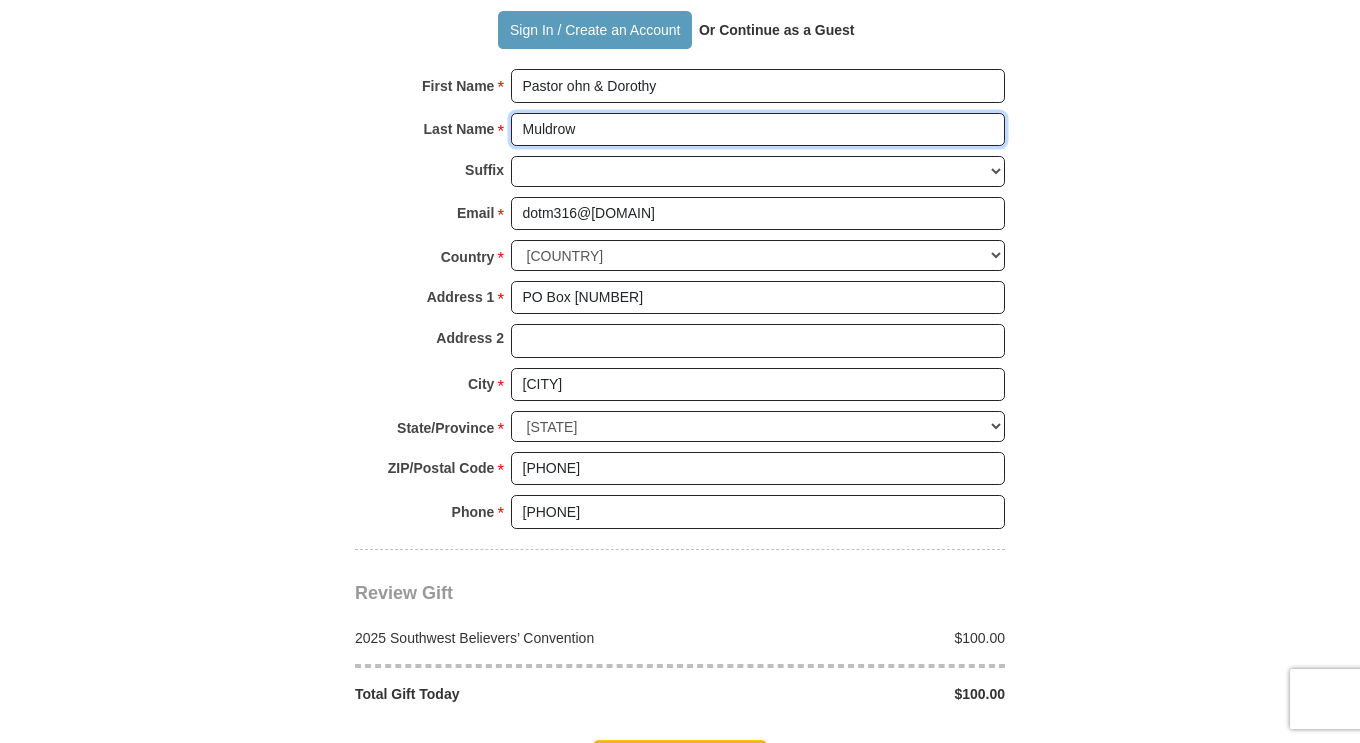 click on "Muldrow" at bounding box center [758, 130] 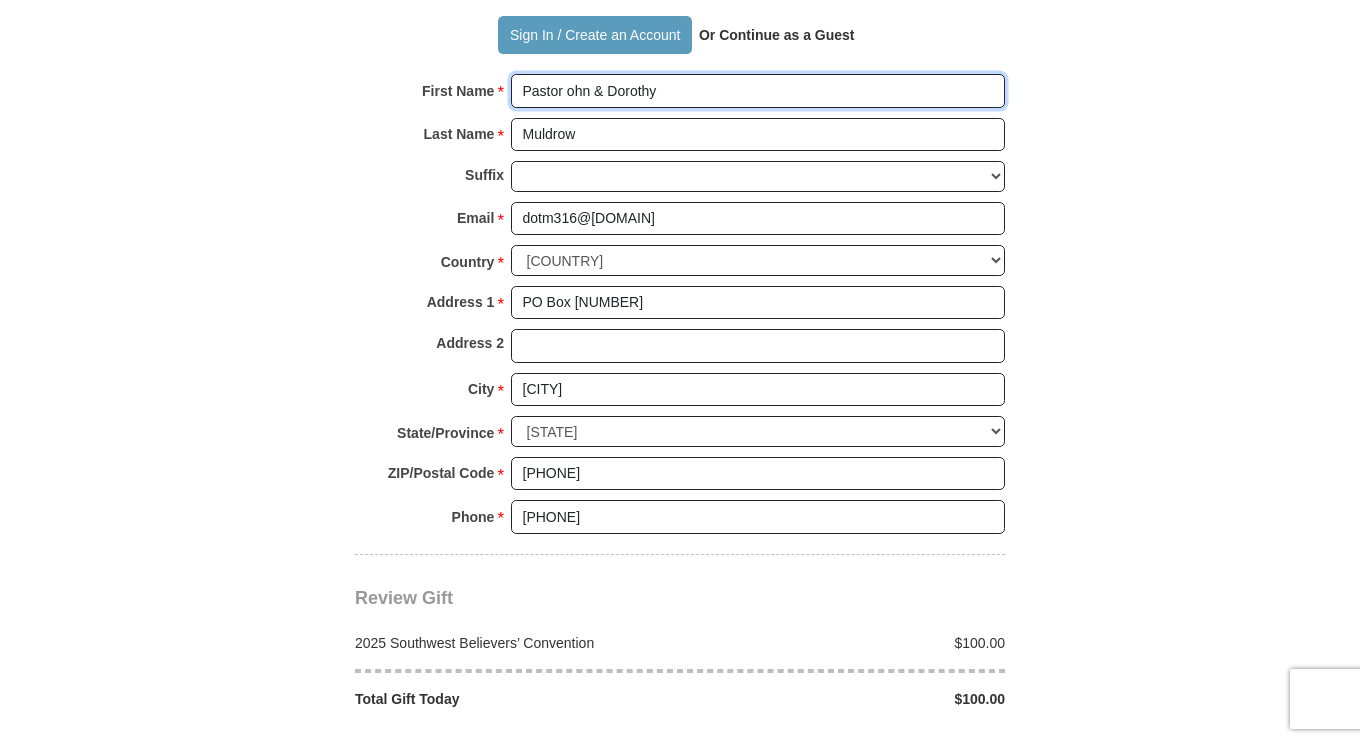click on "Pastor ohn & Dorothy" at bounding box center (758, 91) 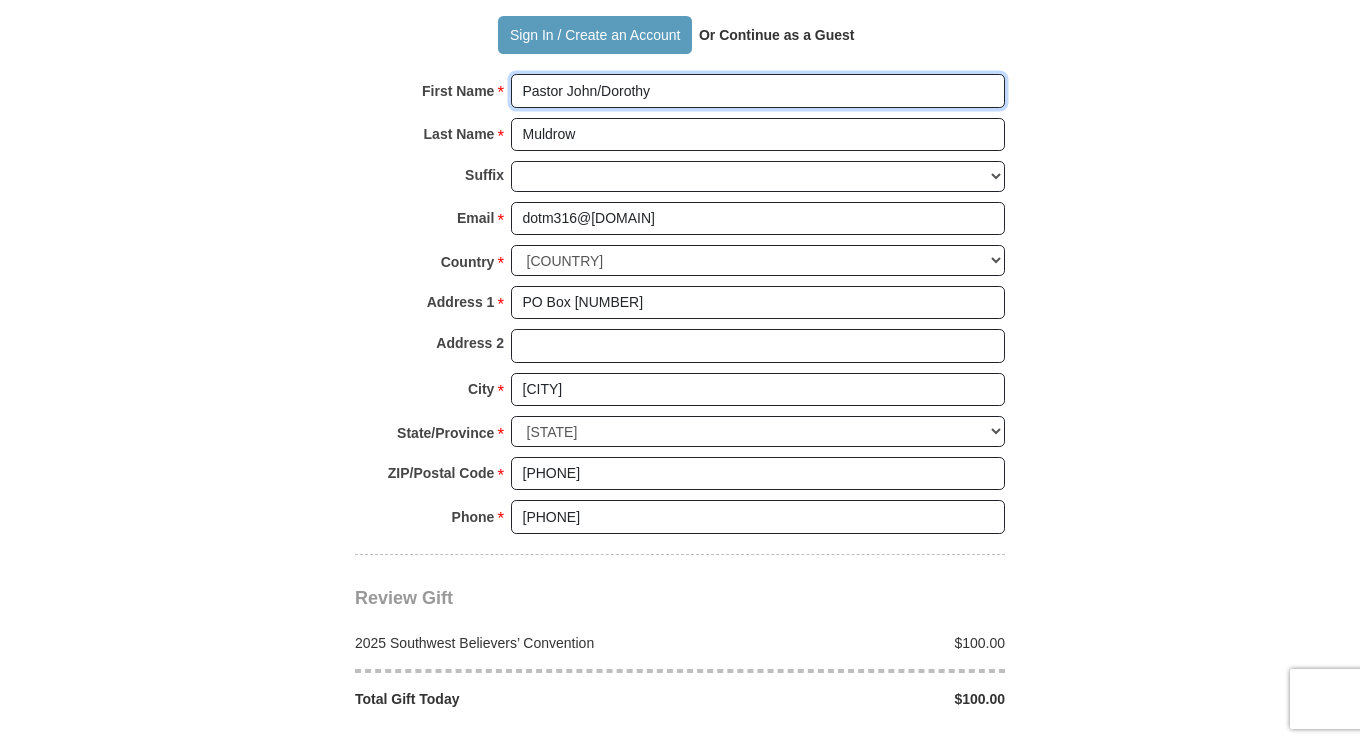 click on "Pastor John/Dorothy" at bounding box center (758, 91) 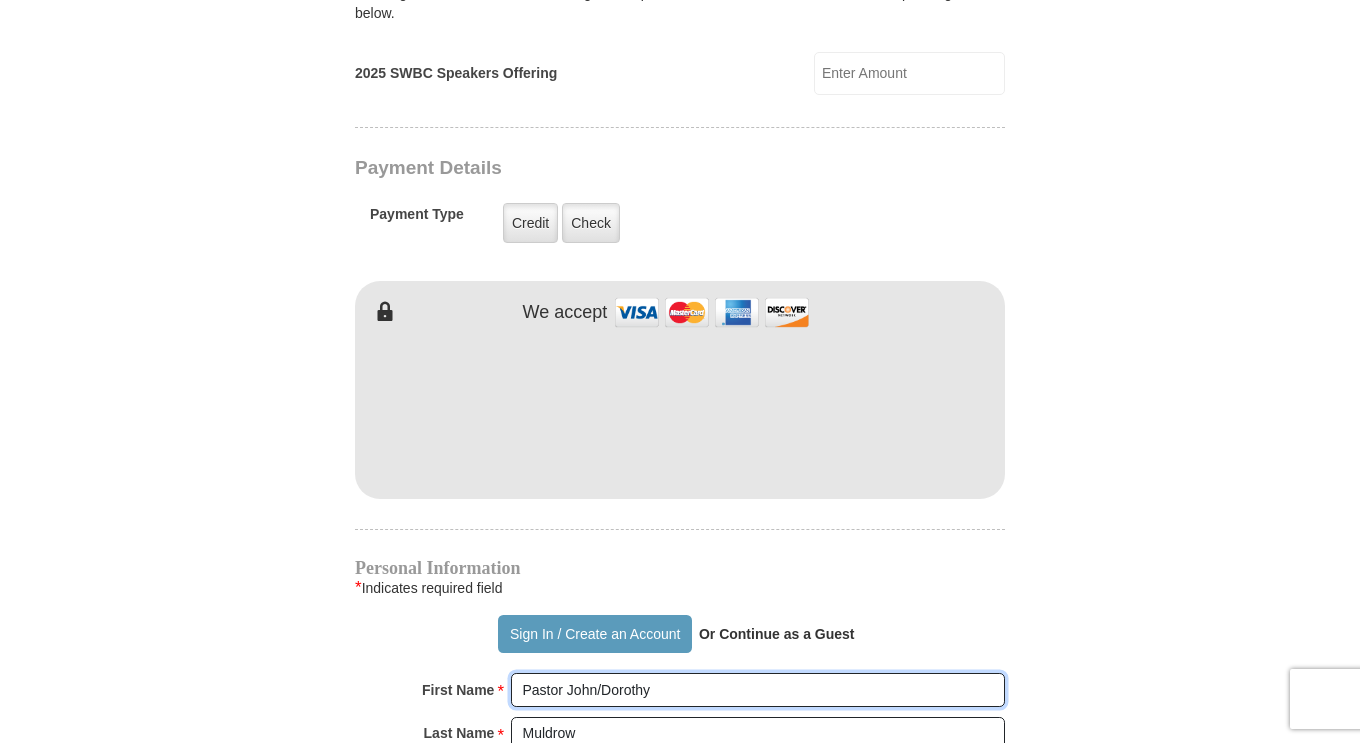 scroll, scrollTop: 949, scrollLeft: 0, axis: vertical 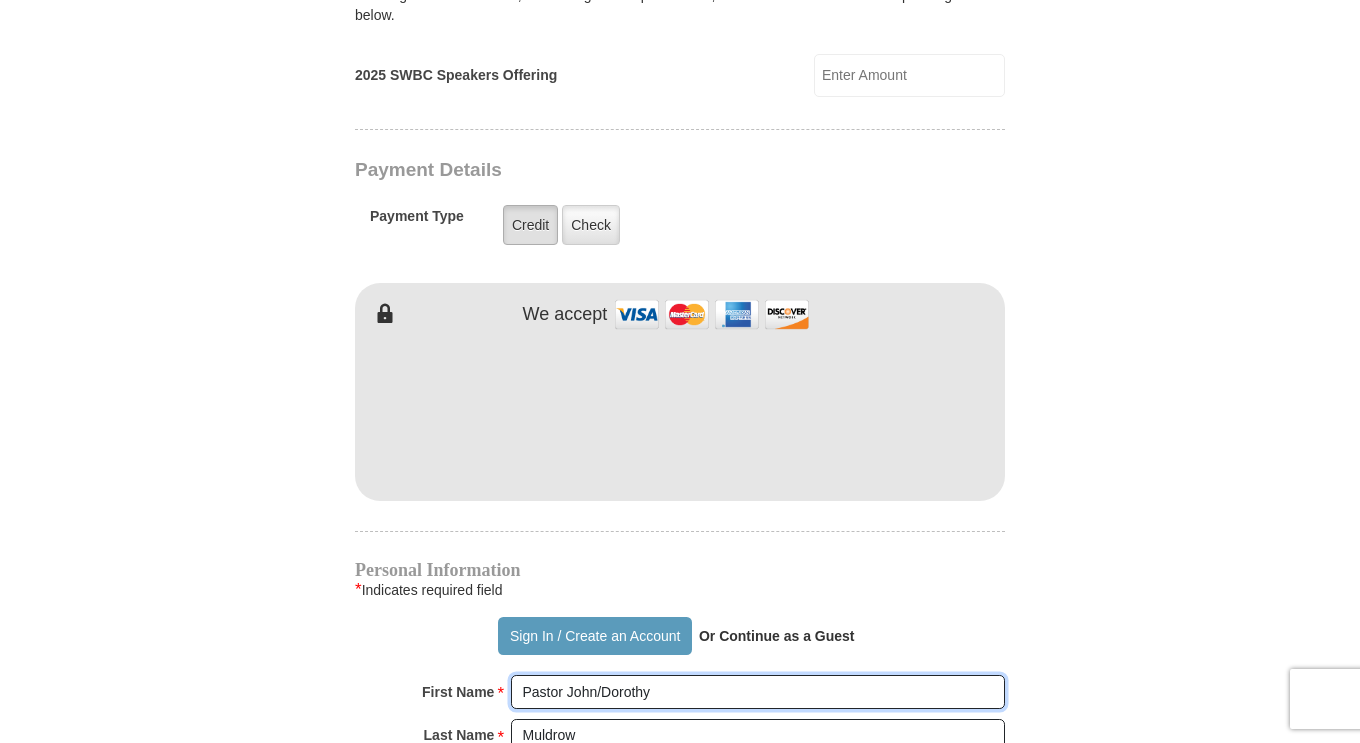 type on "Pastor John/Dorothy" 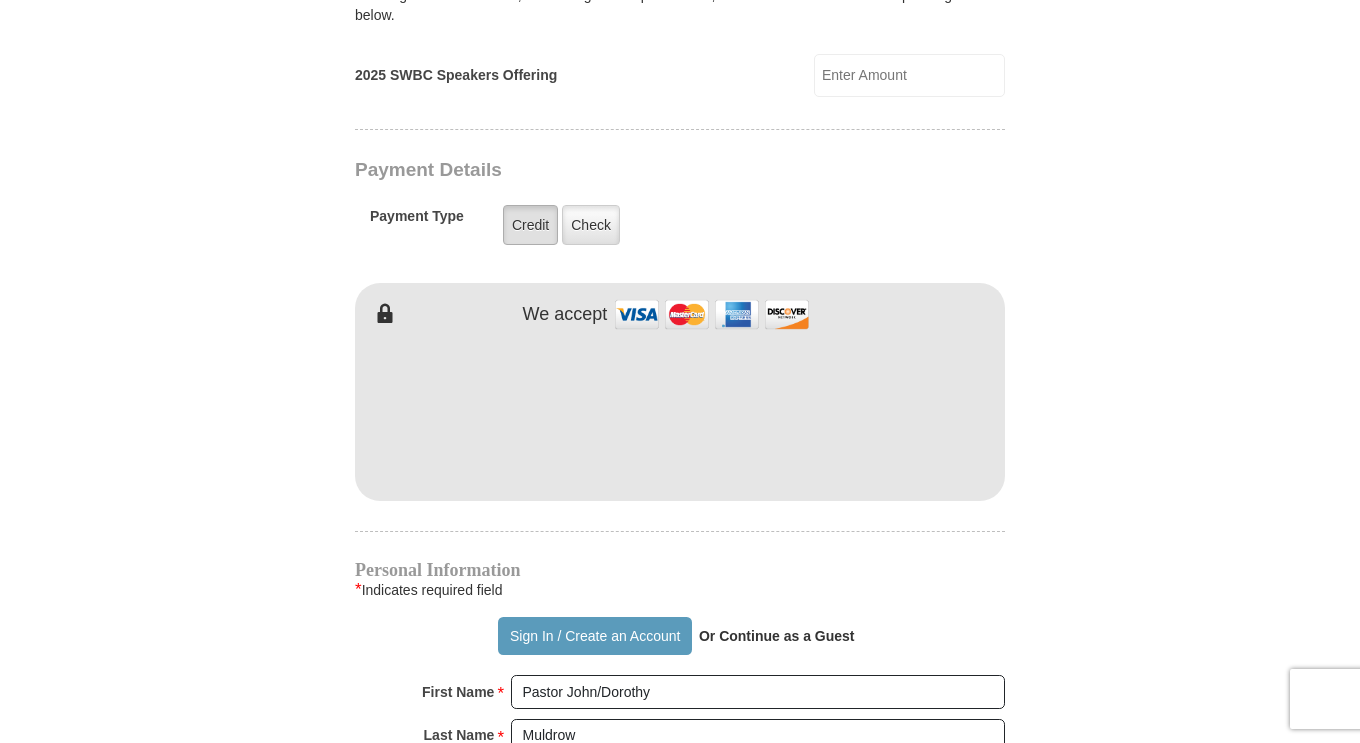 click on "Credit" at bounding box center (530, 225) 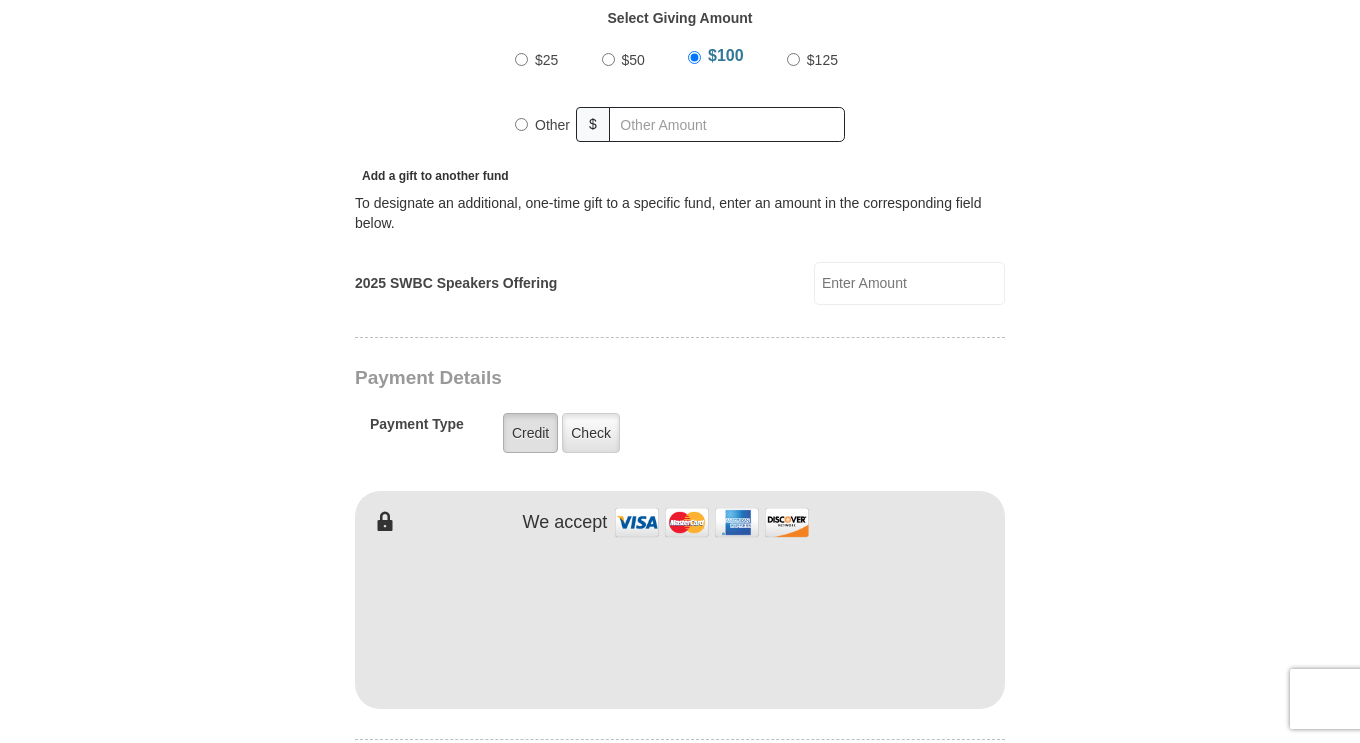 scroll, scrollTop: 739, scrollLeft: 0, axis: vertical 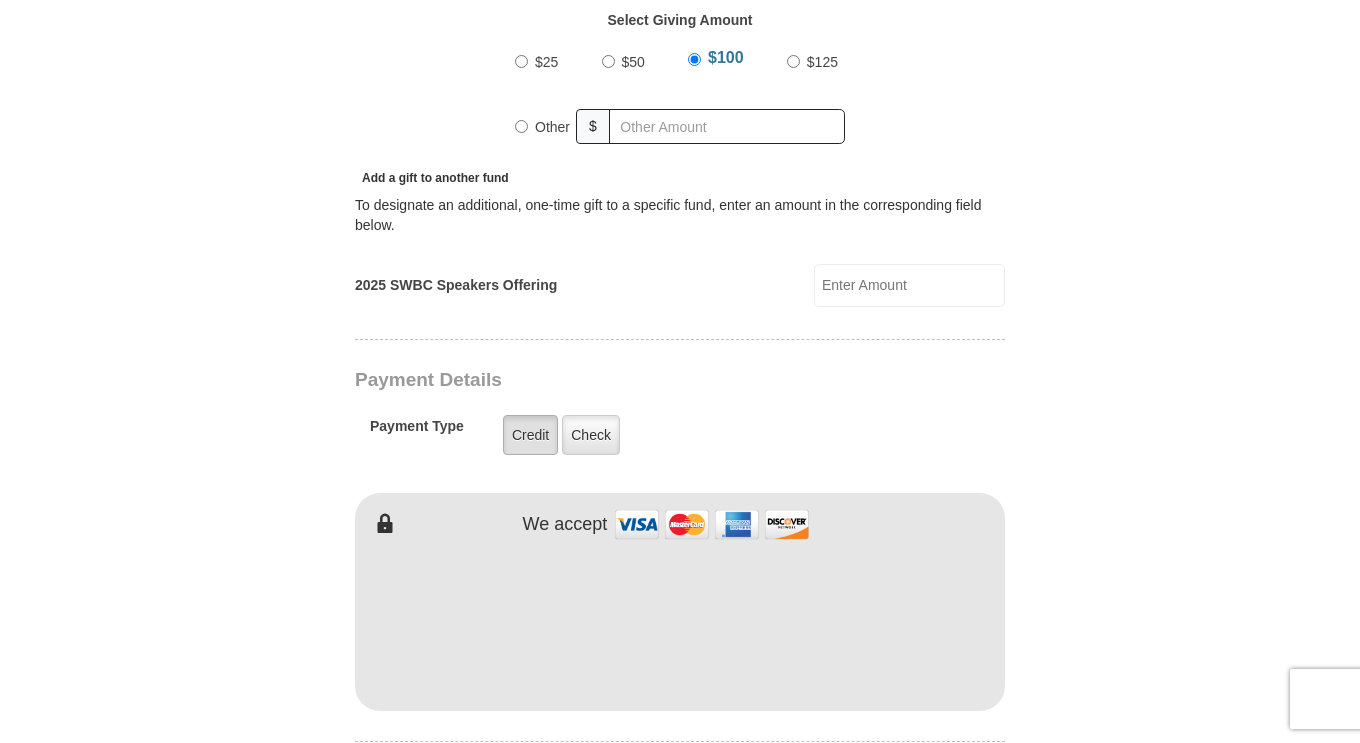click on "Credit" at bounding box center [530, 435] 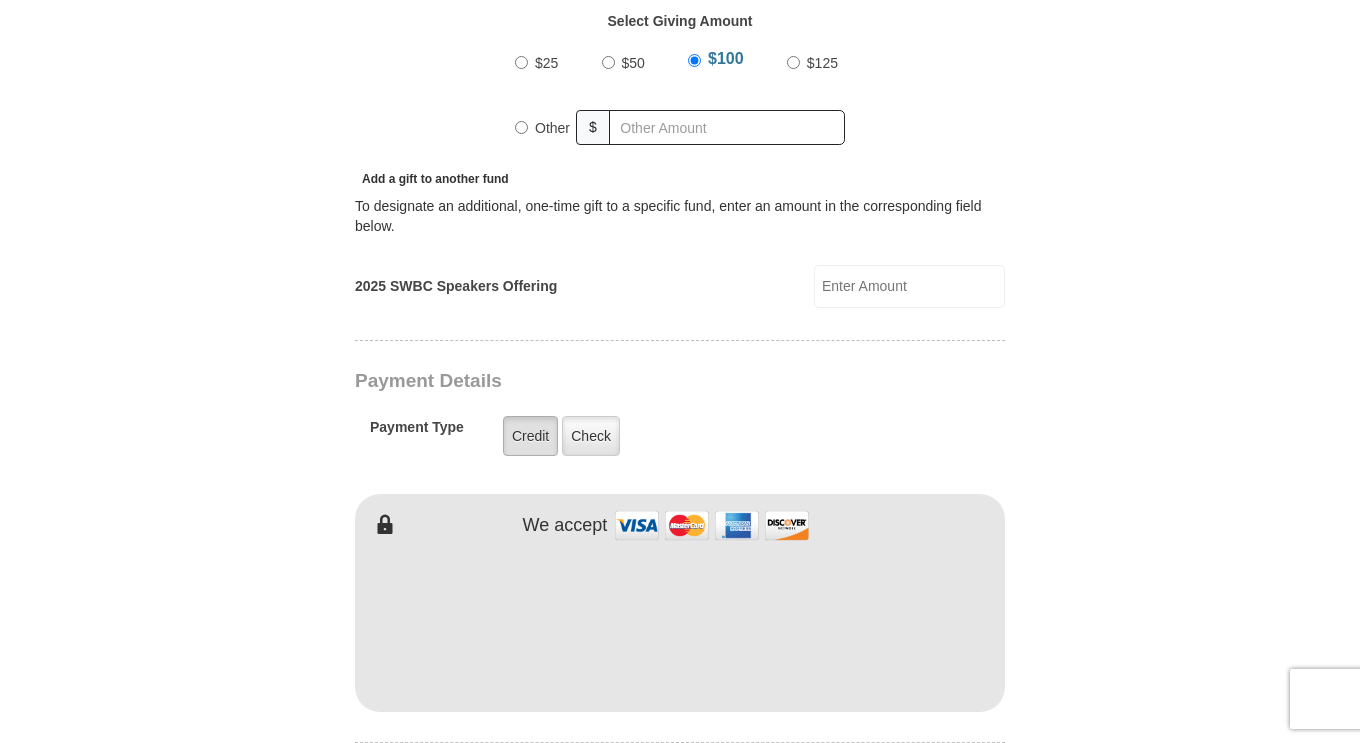 scroll, scrollTop: 737, scrollLeft: 0, axis: vertical 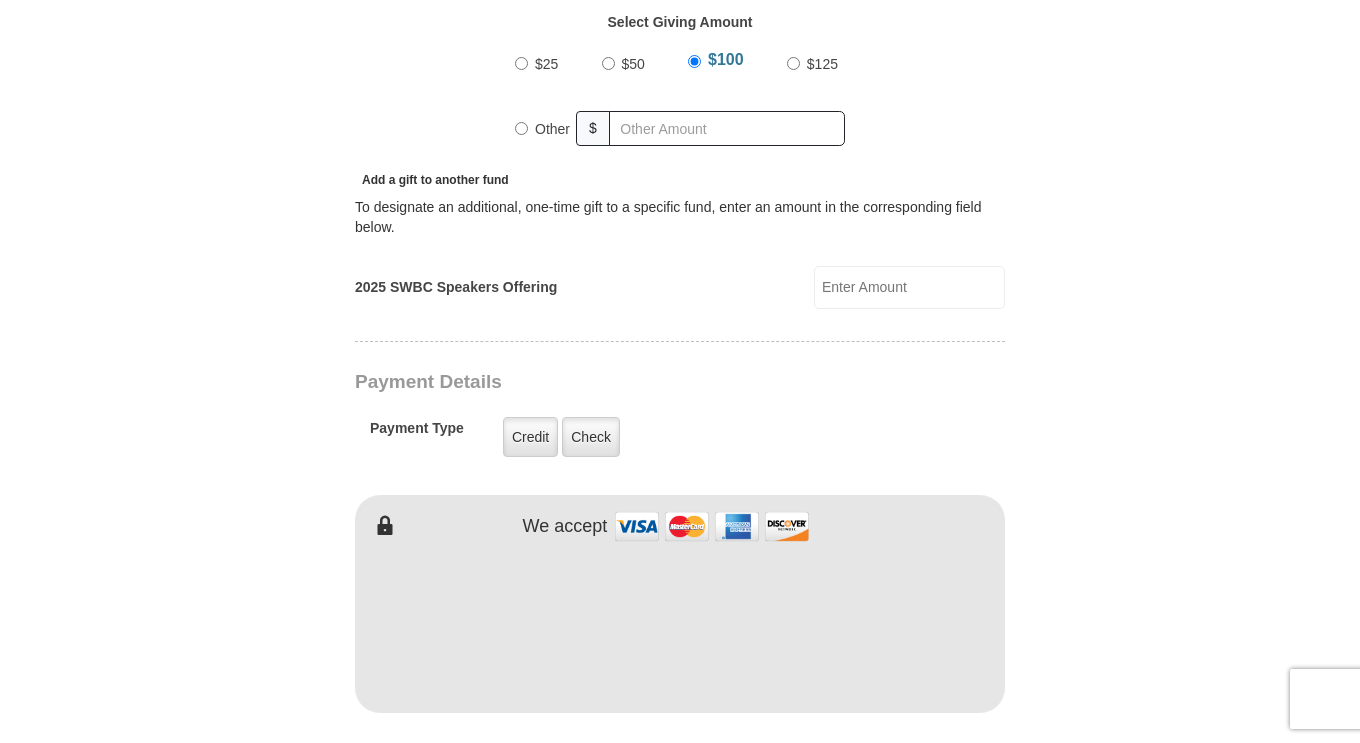 click at bounding box center (680, 348) 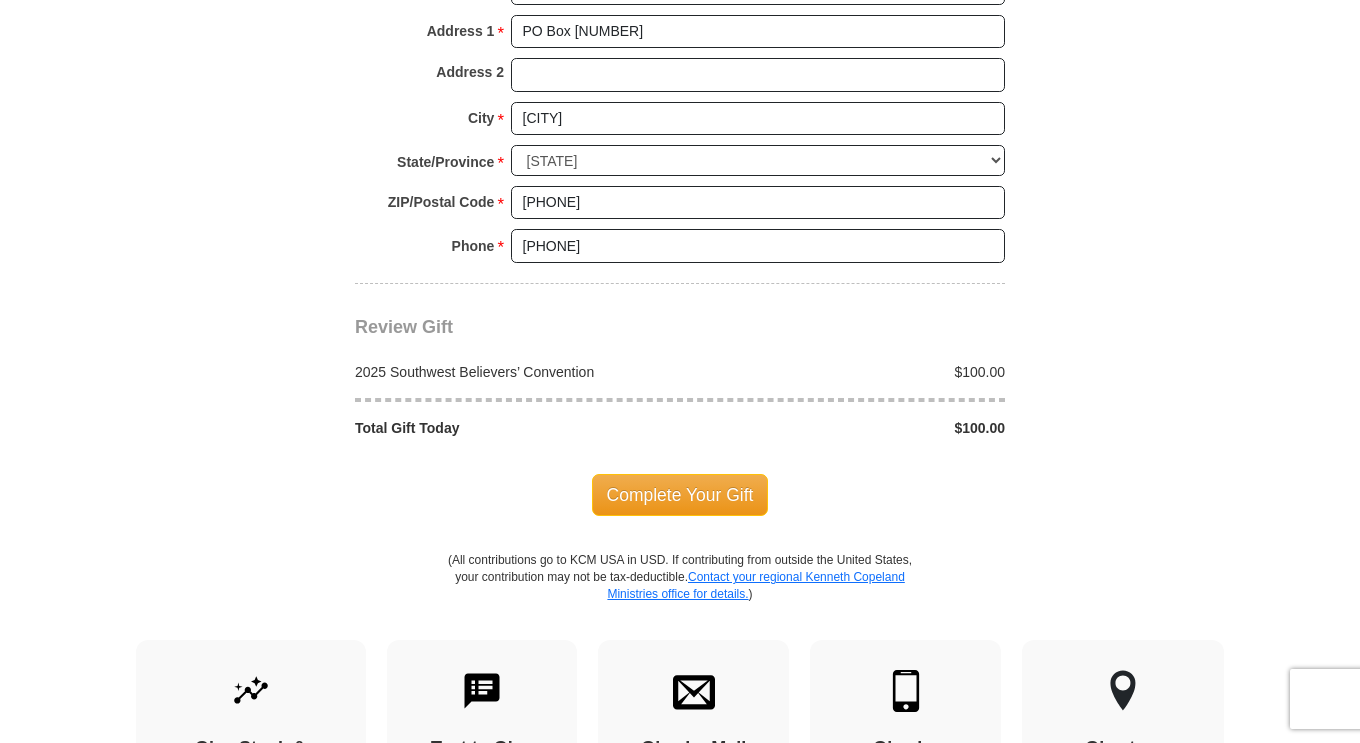 scroll, scrollTop: 1824, scrollLeft: 0, axis: vertical 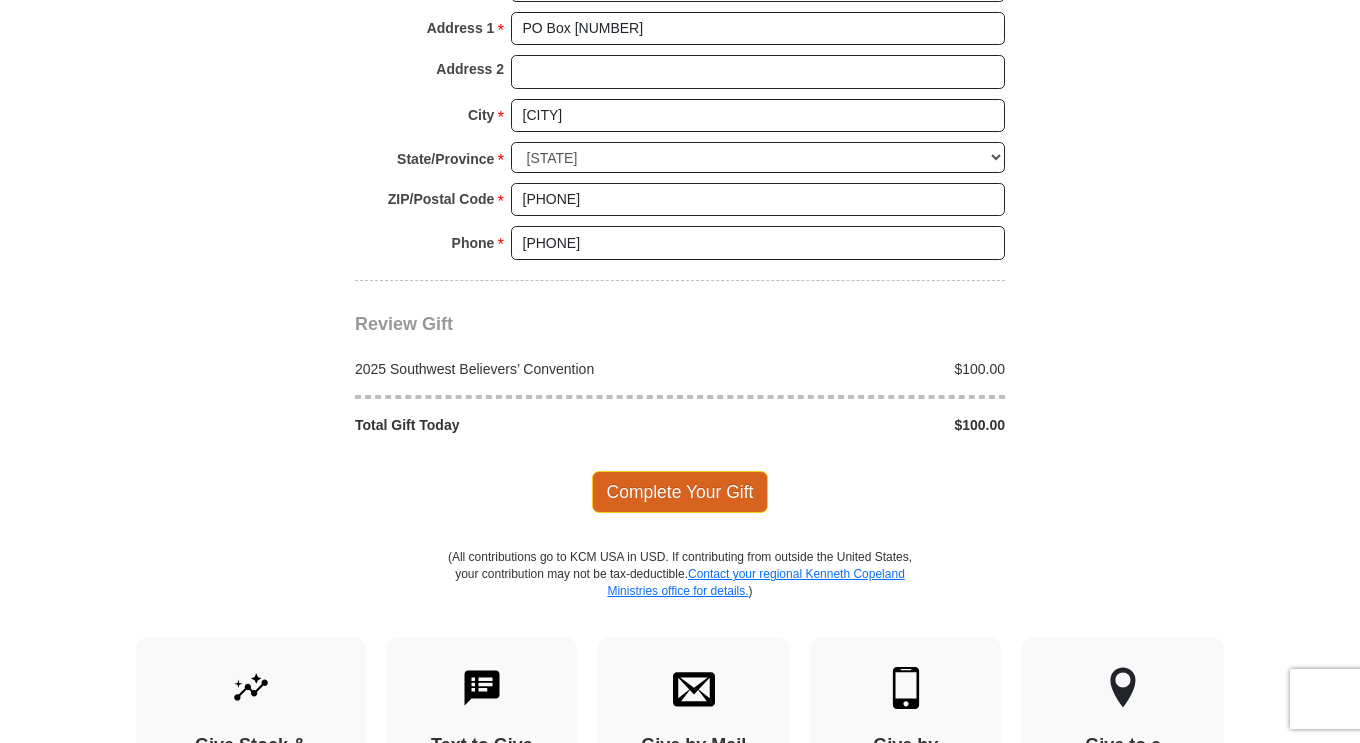 click on "Complete Your Gift" at bounding box center [680, 492] 